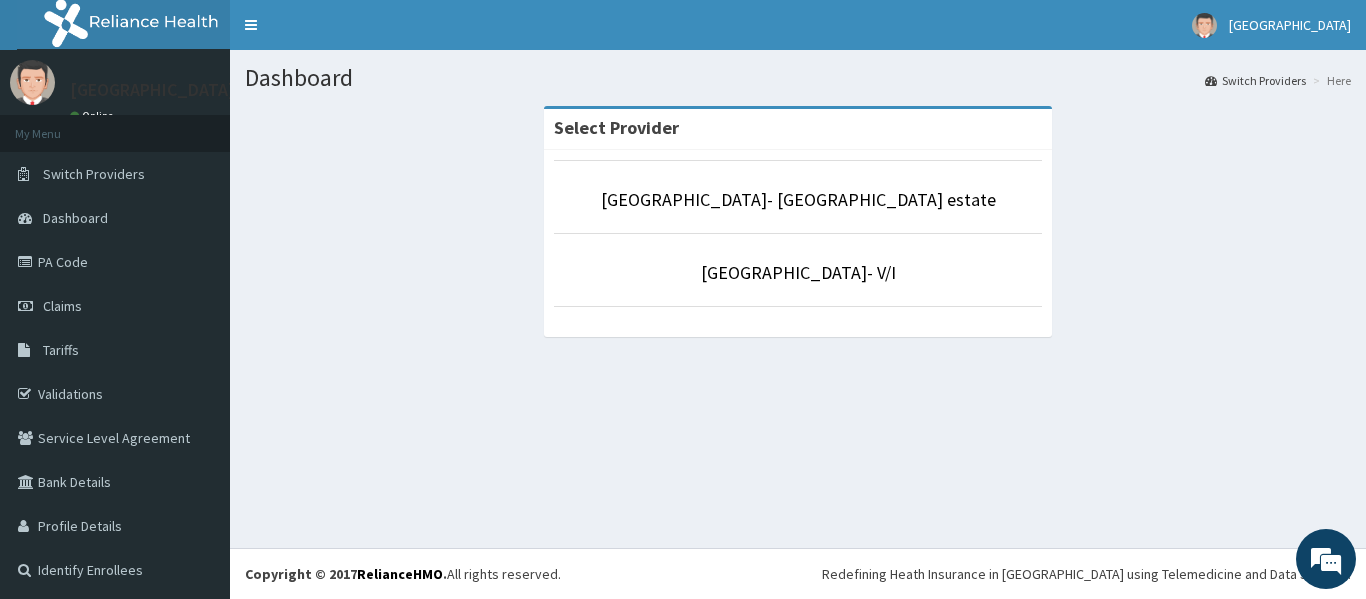 scroll, scrollTop: 0, scrollLeft: 0, axis: both 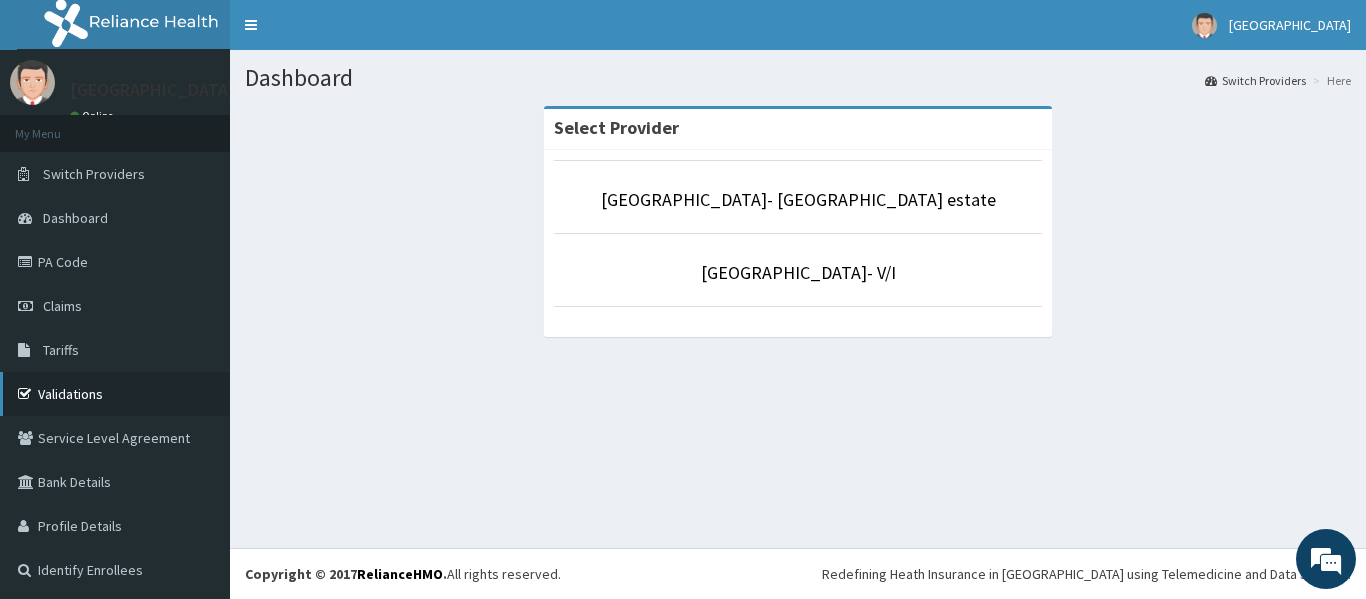 click on "Validations" at bounding box center [115, 394] 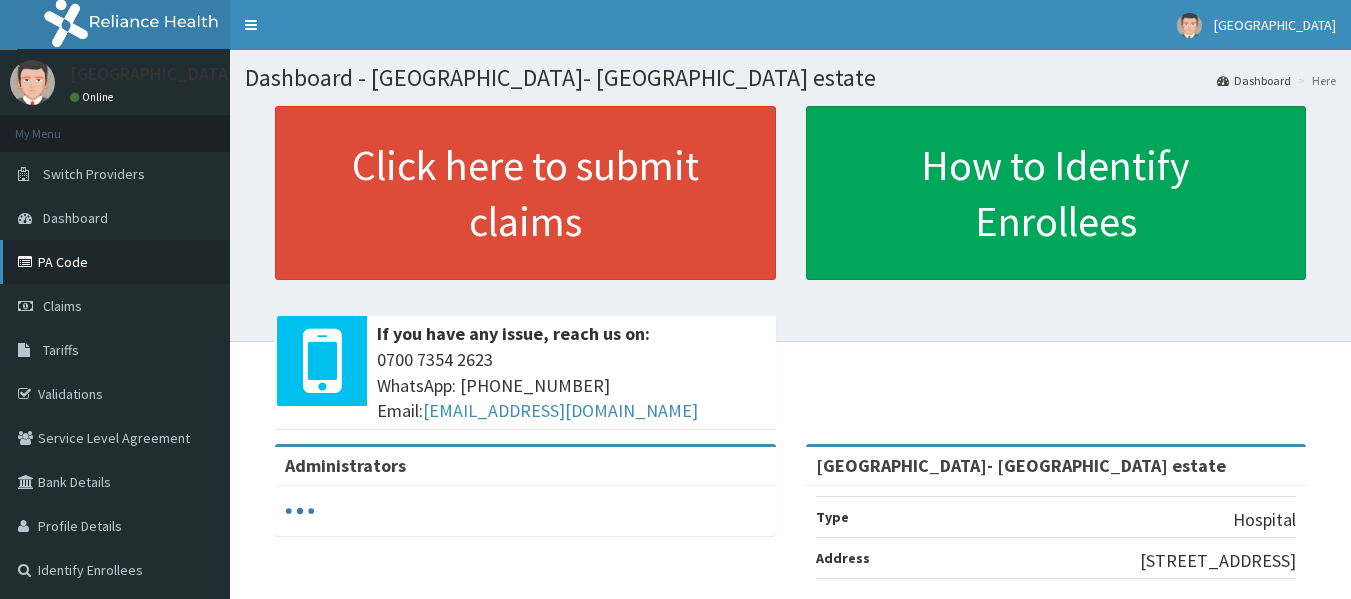 scroll, scrollTop: 0, scrollLeft: 0, axis: both 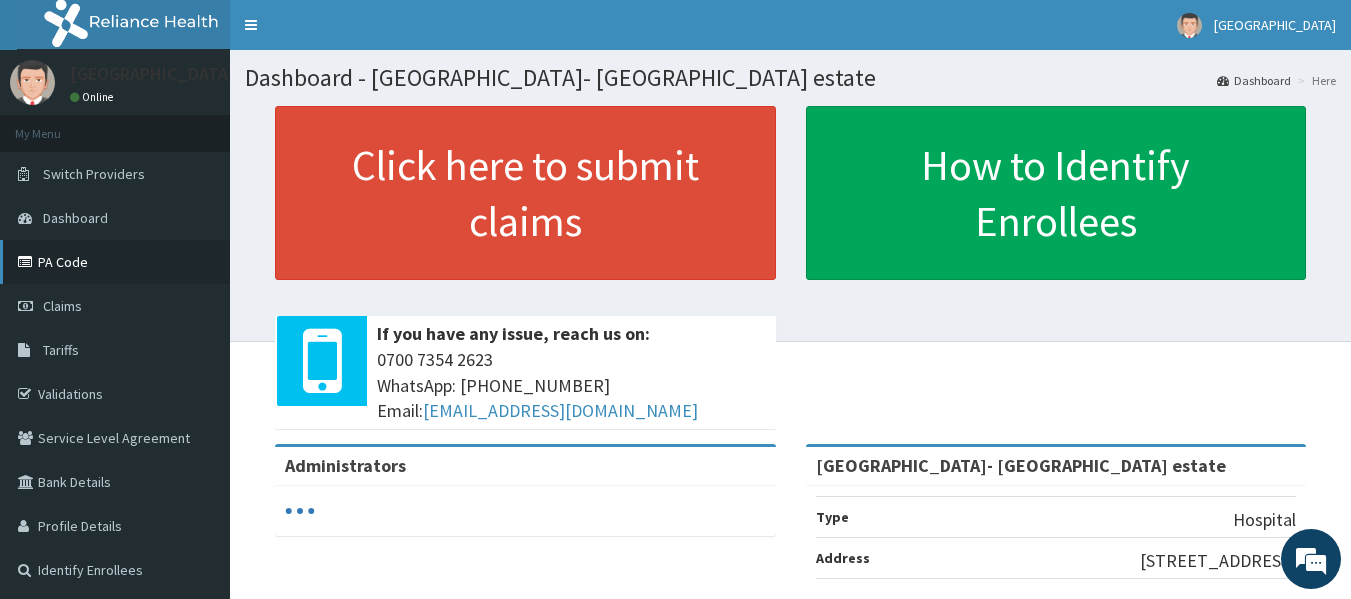 click on "PA Code" at bounding box center (115, 262) 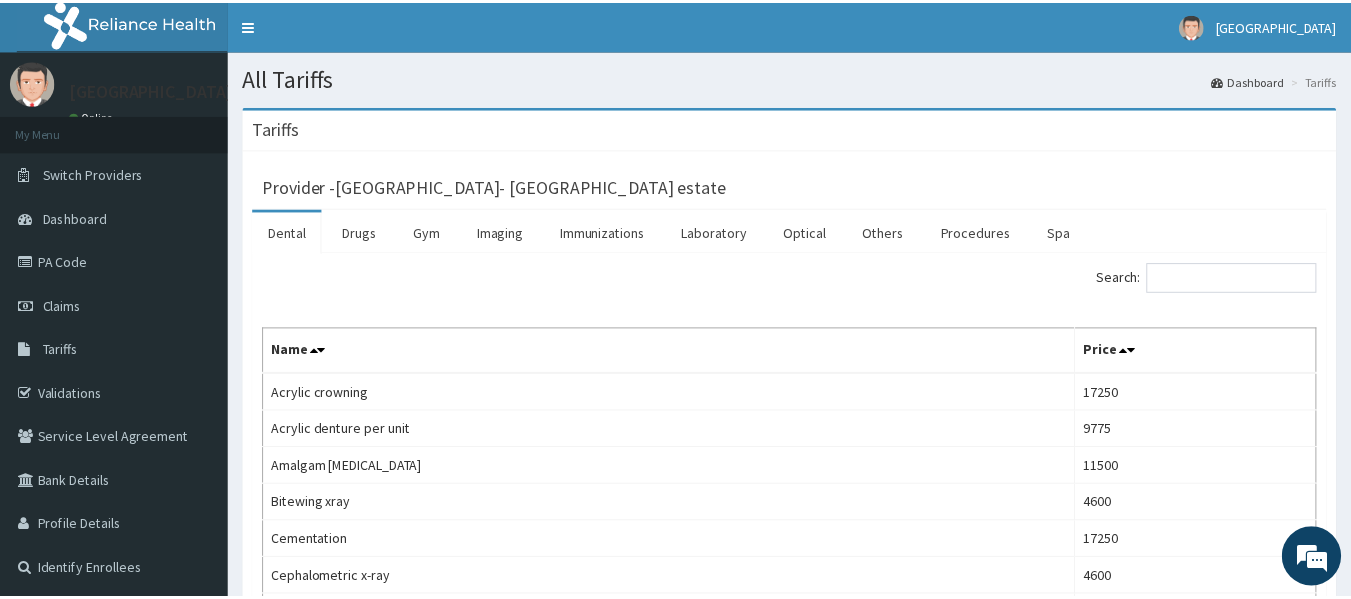 scroll, scrollTop: 0, scrollLeft: 0, axis: both 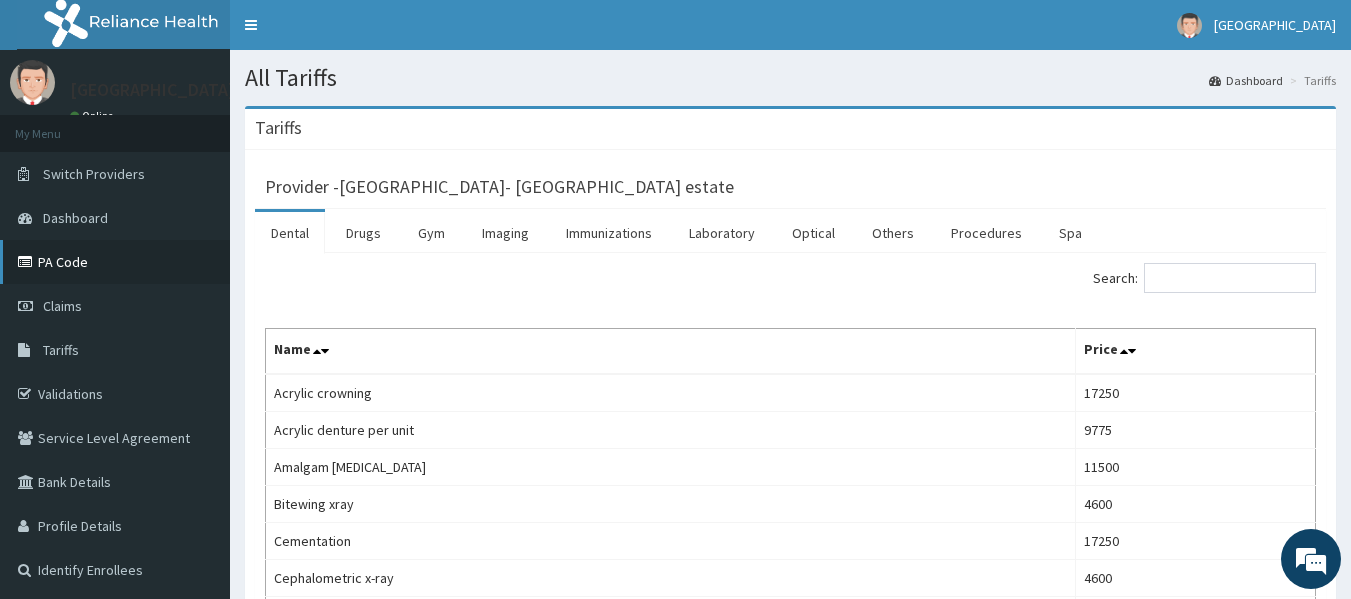 click at bounding box center (28, 262) 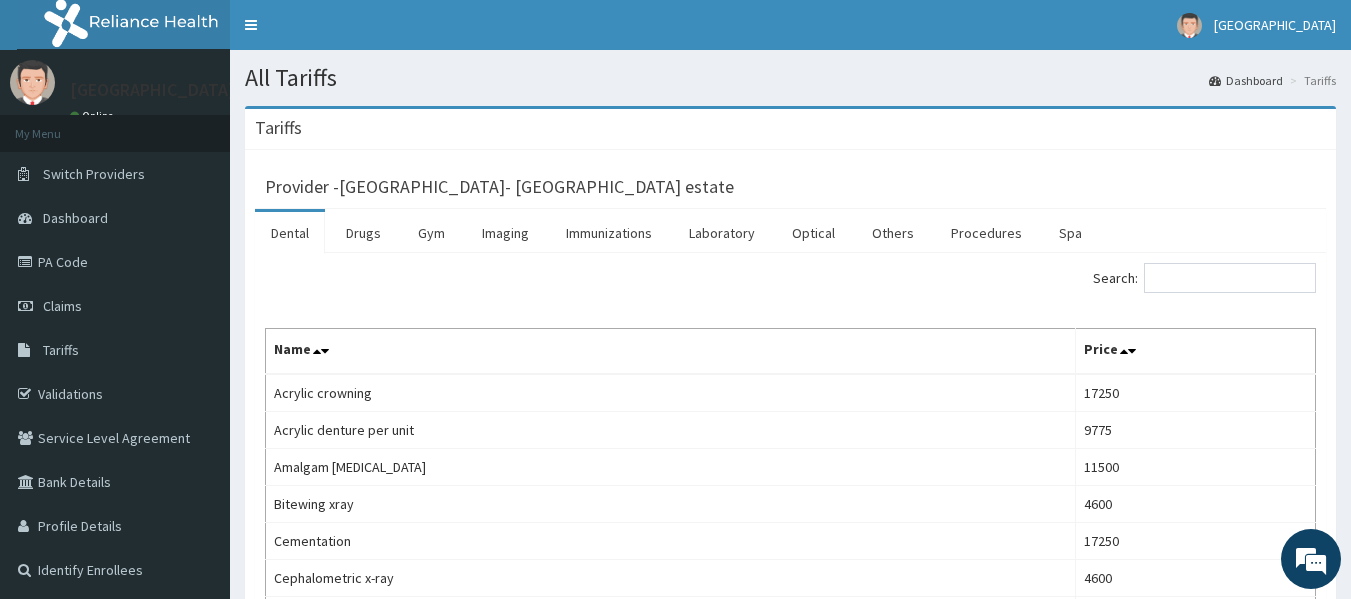 scroll, scrollTop: 0, scrollLeft: 0, axis: both 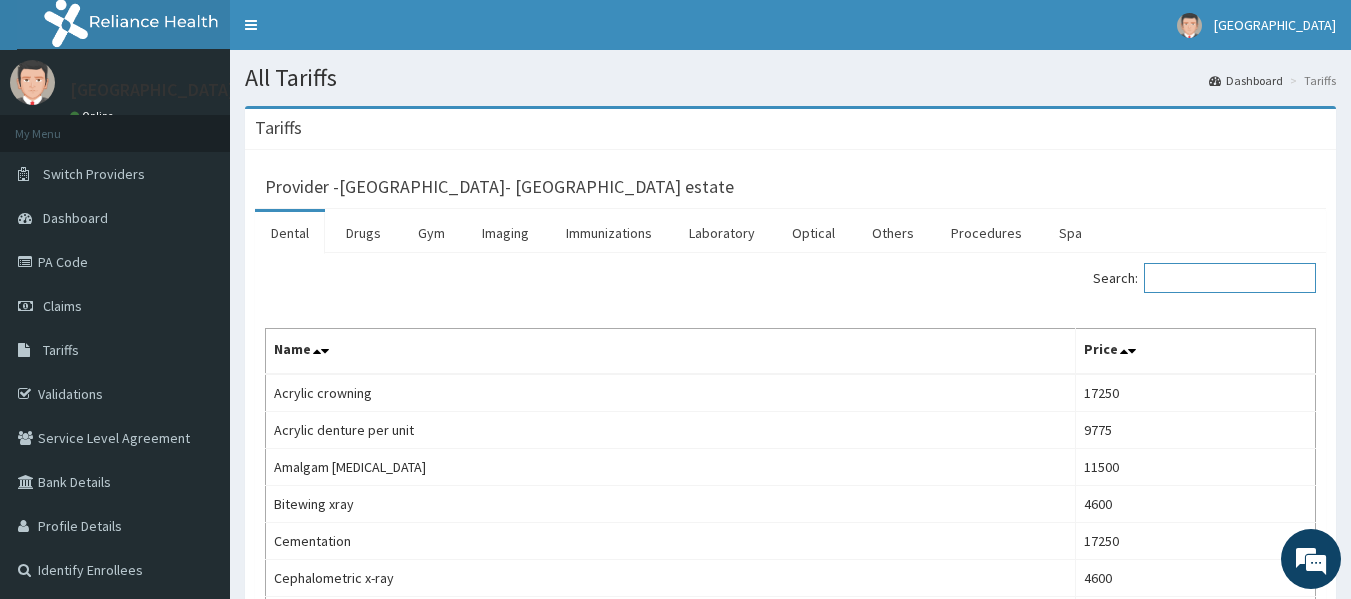 click on "Search:" at bounding box center [1230, 278] 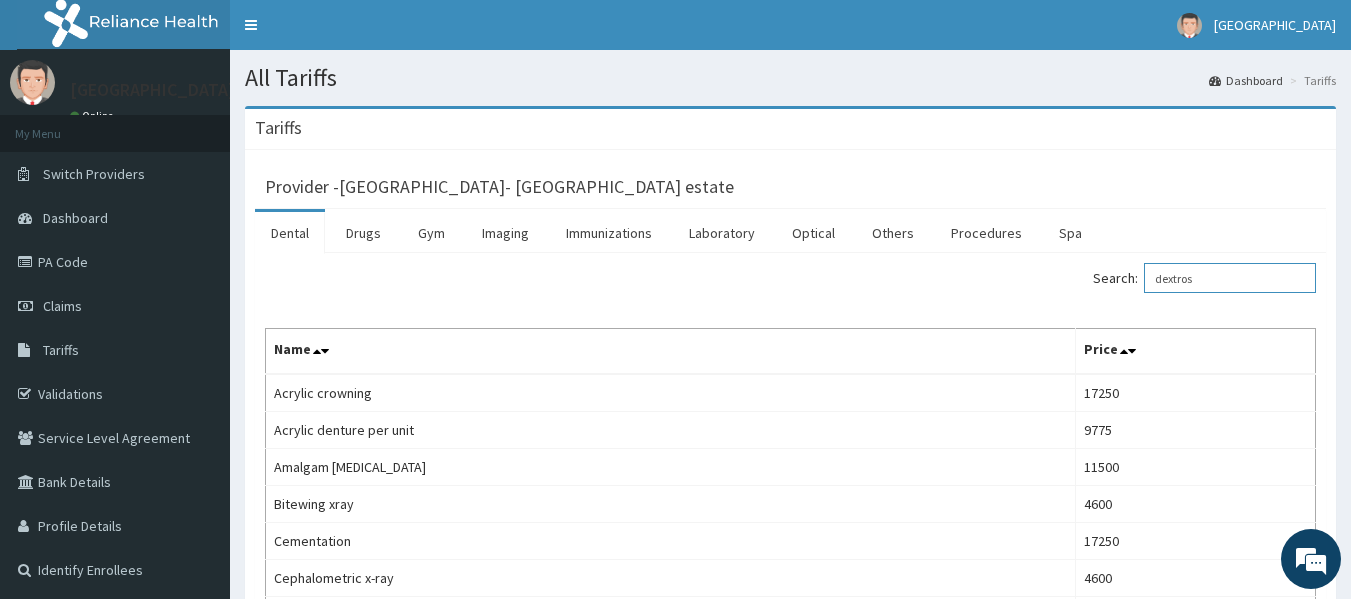 type on "dextrose" 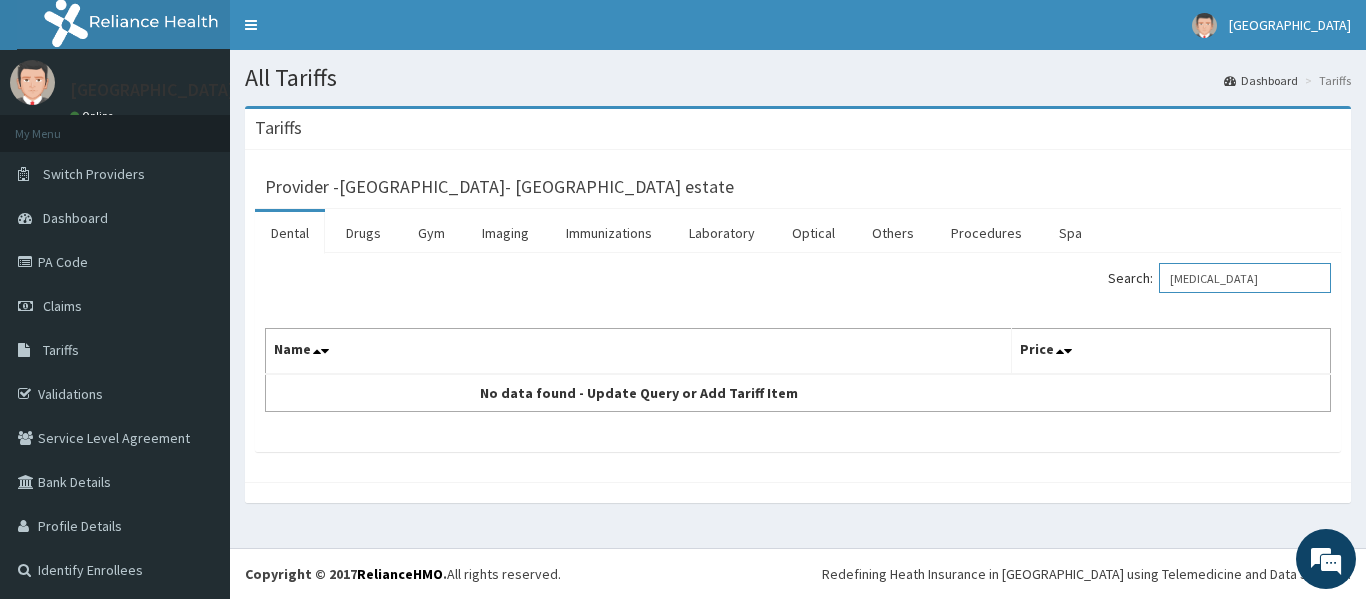 drag, startPoint x: 1272, startPoint y: 275, endPoint x: 1115, endPoint y: 285, distance: 157.31815 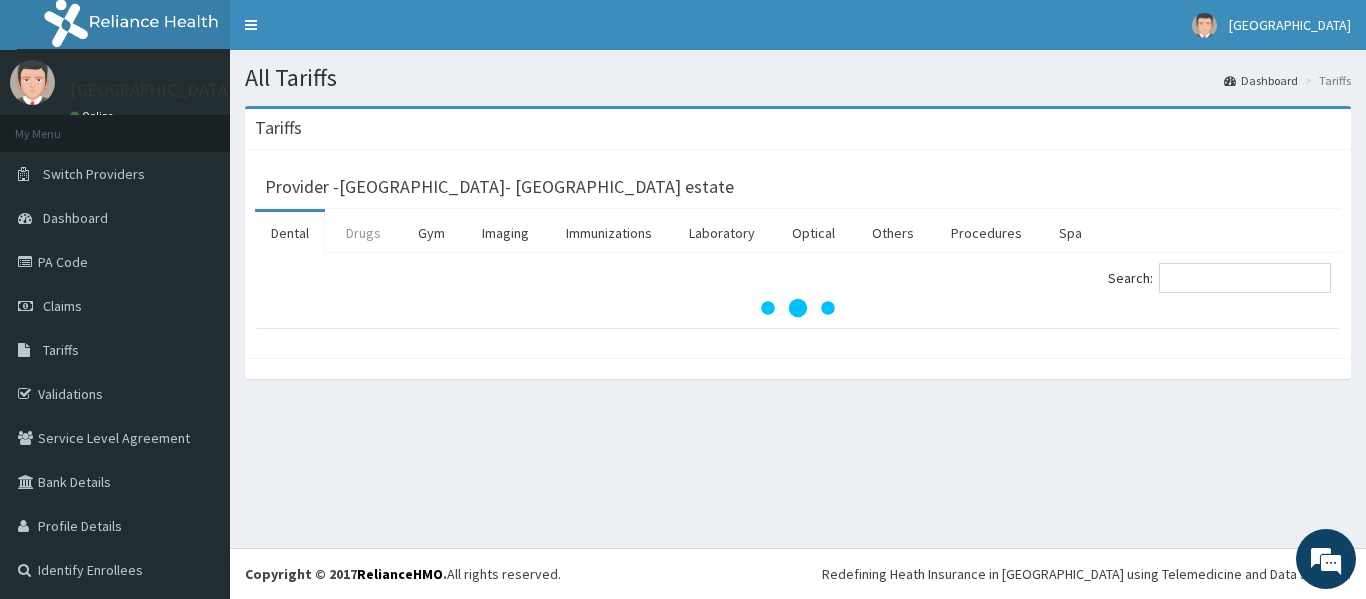 click on "Drugs" at bounding box center [363, 233] 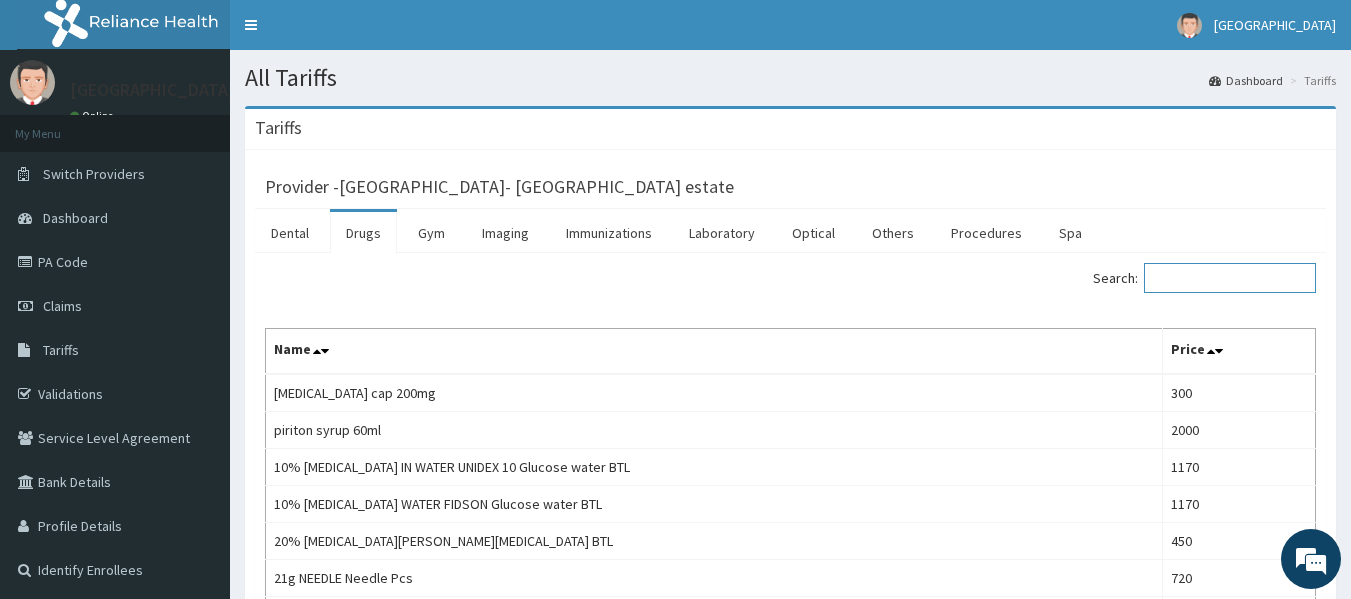 click on "Search:" at bounding box center [1230, 278] 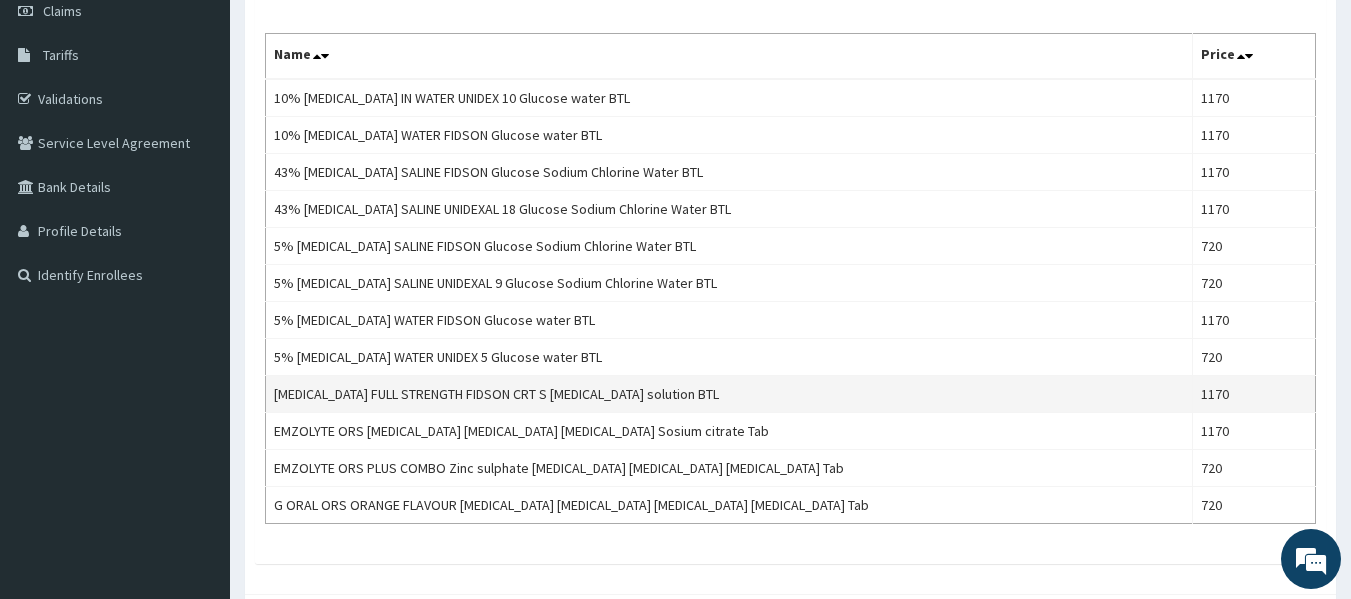 scroll, scrollTop: 300, scrollLeft: 0, axis: vertical 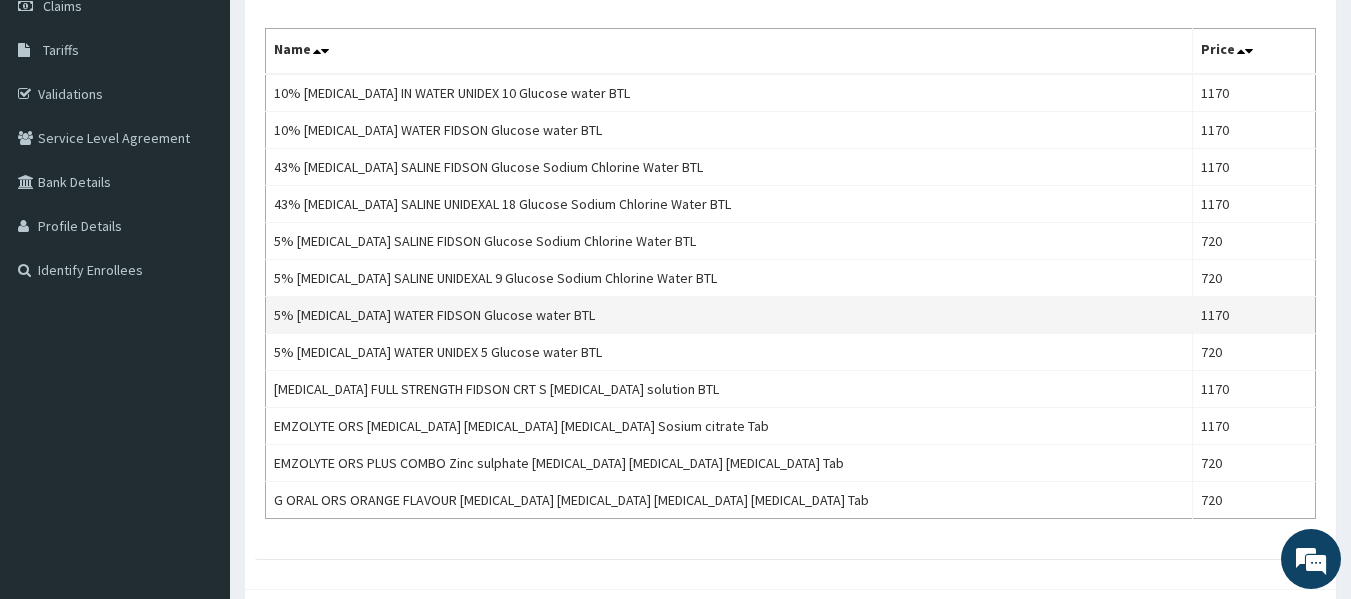 click on "5% DEXTROSE WATER FIDSON Glucose water BTL" at bounding box center [729, 315] 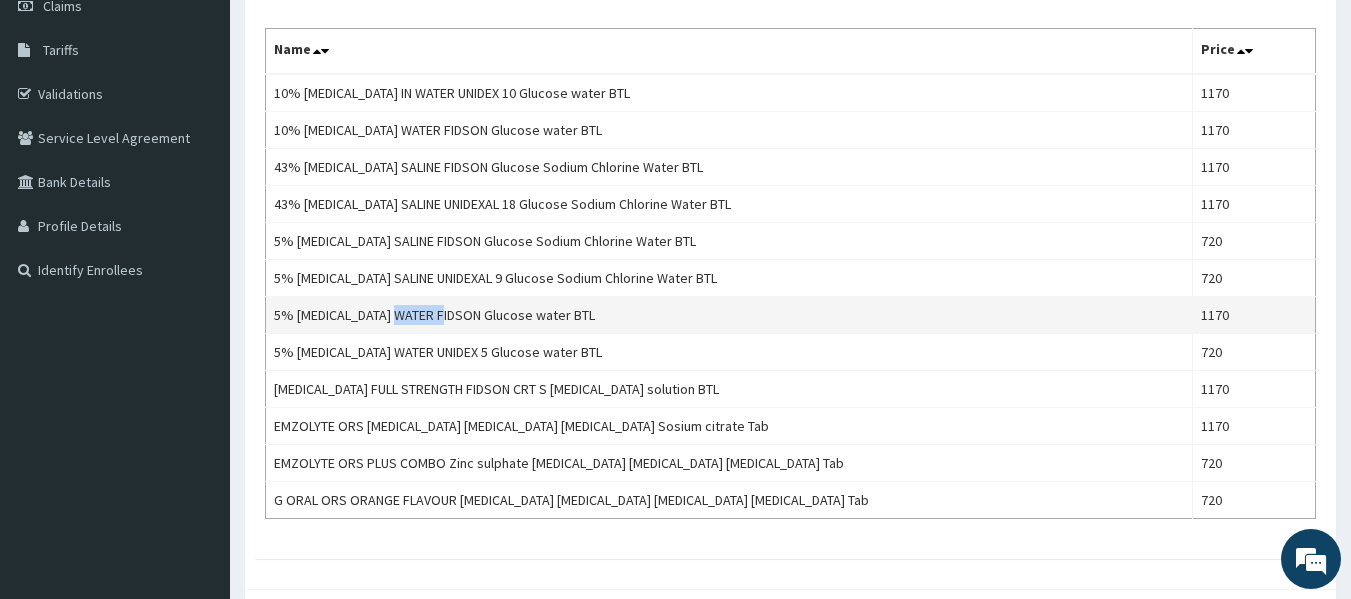 click on "5% DEXTROSE WATER FIDSON Glucose water BTL" at bounding box center [729, 315] 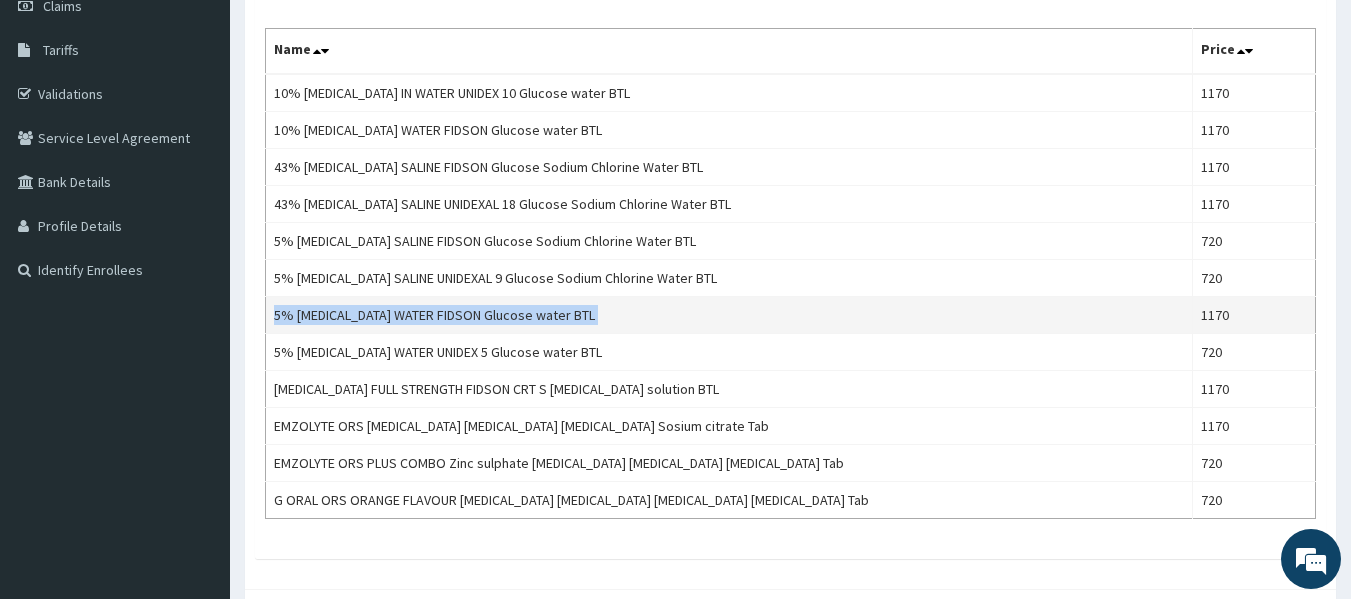 click on "5% DEXTROSE WATER FIDSON Glucose water BTL" at bounding box center [729, 315] 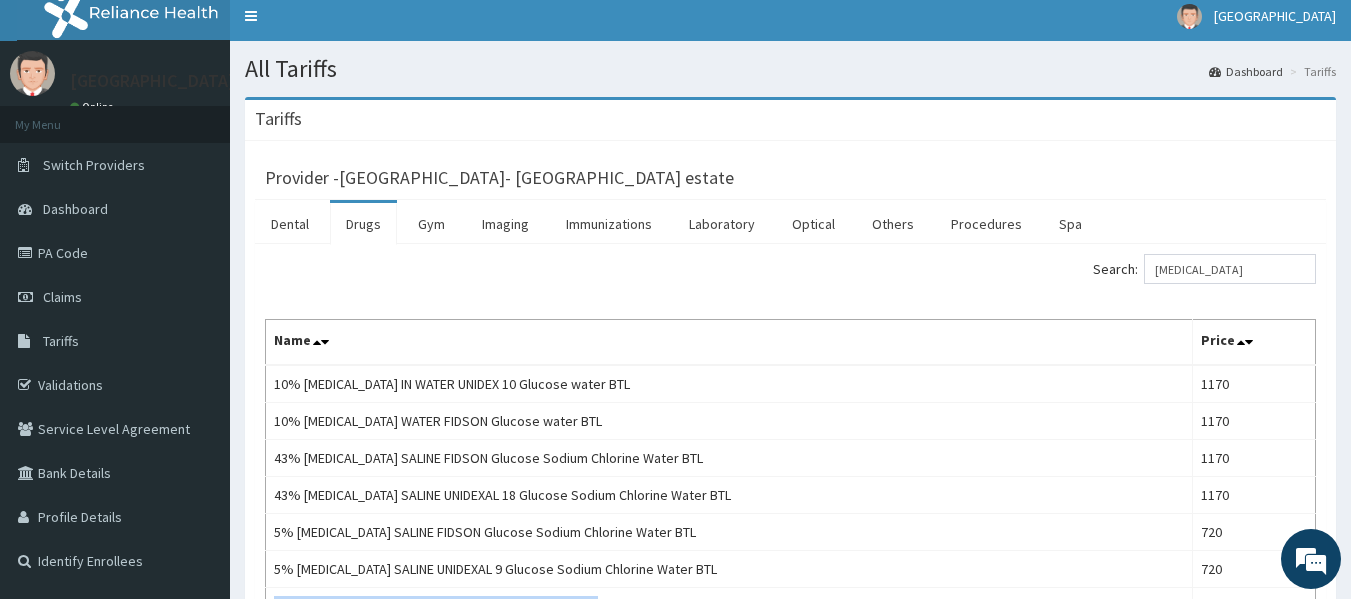 scroll, scrollTop: 0, scrollLeft: 0, axis: both 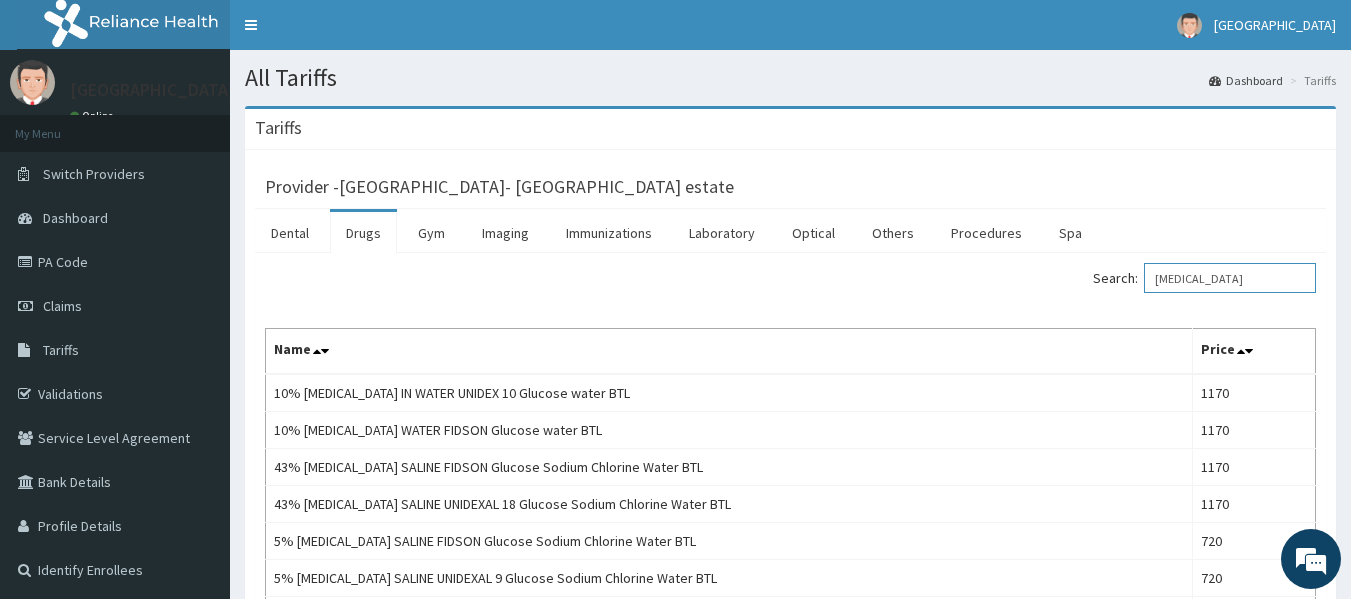 click on "dextrose" at bounding box center (1230, 278) 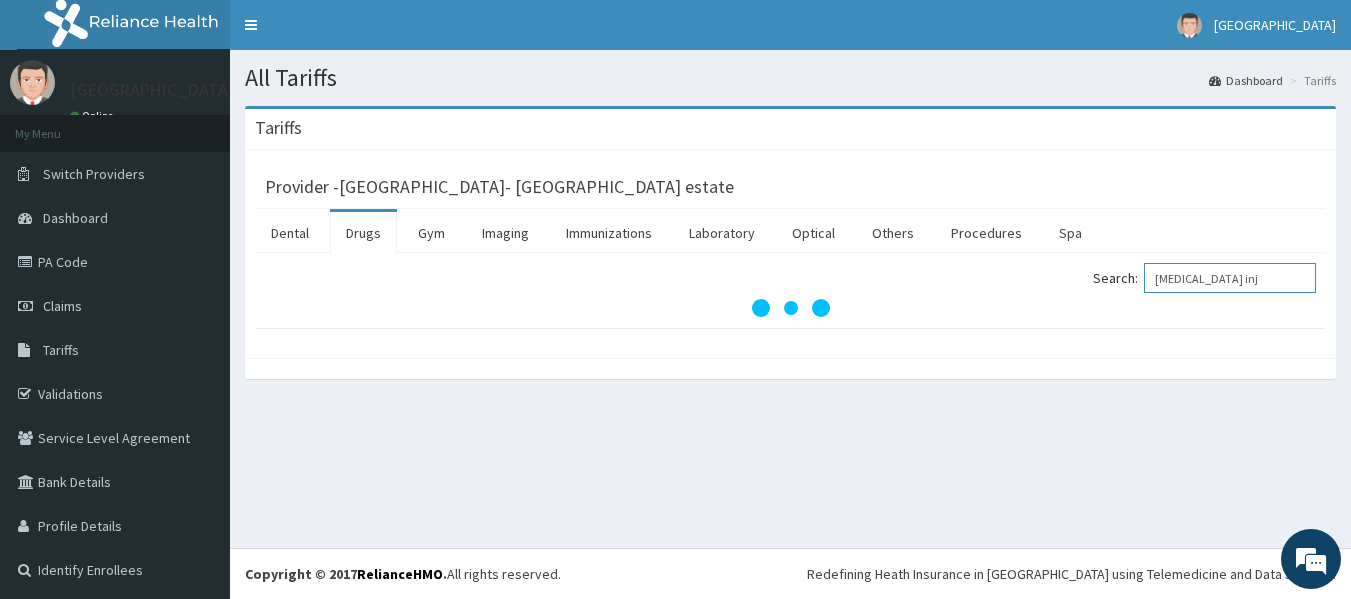 scroll, scrollTop: 0, scrollLeft: 0, axis: both 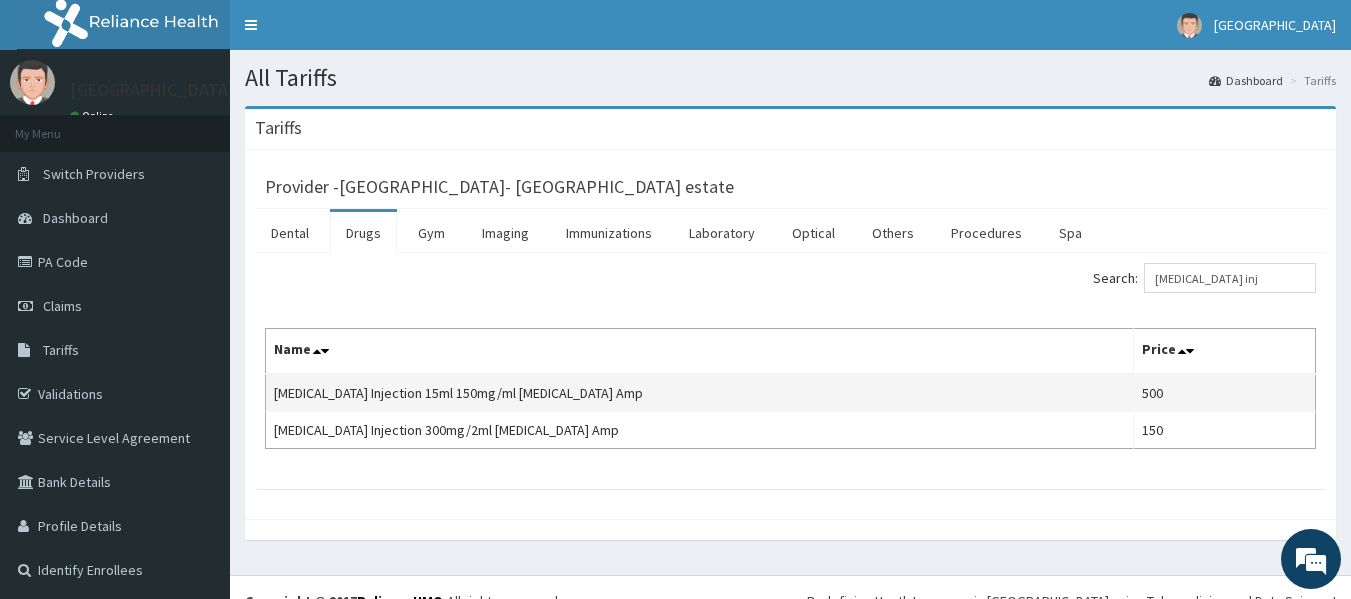 click on "PARACETAMOL Injection 15ml 150mg/ml Acetaminophen Amp" at bounding box center [700, 393] 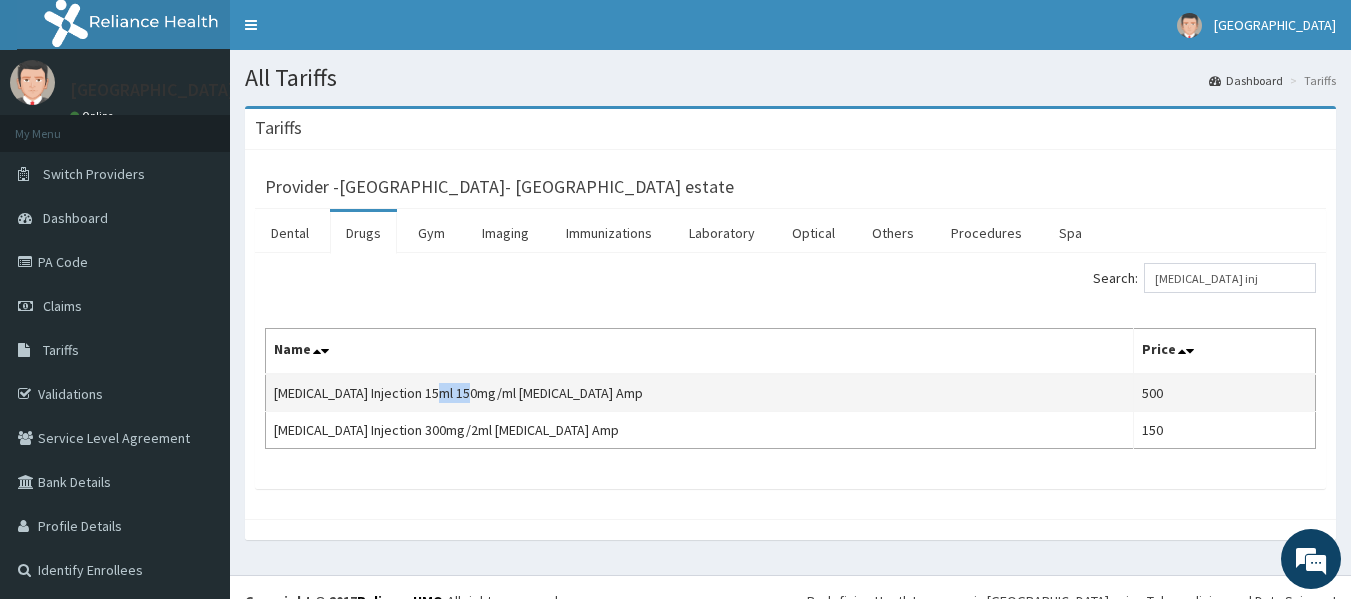 click on "PARACETAMOL Injection 15ml 150mg/ml Acetaminophen Amp" at bounding box center [700, 393] 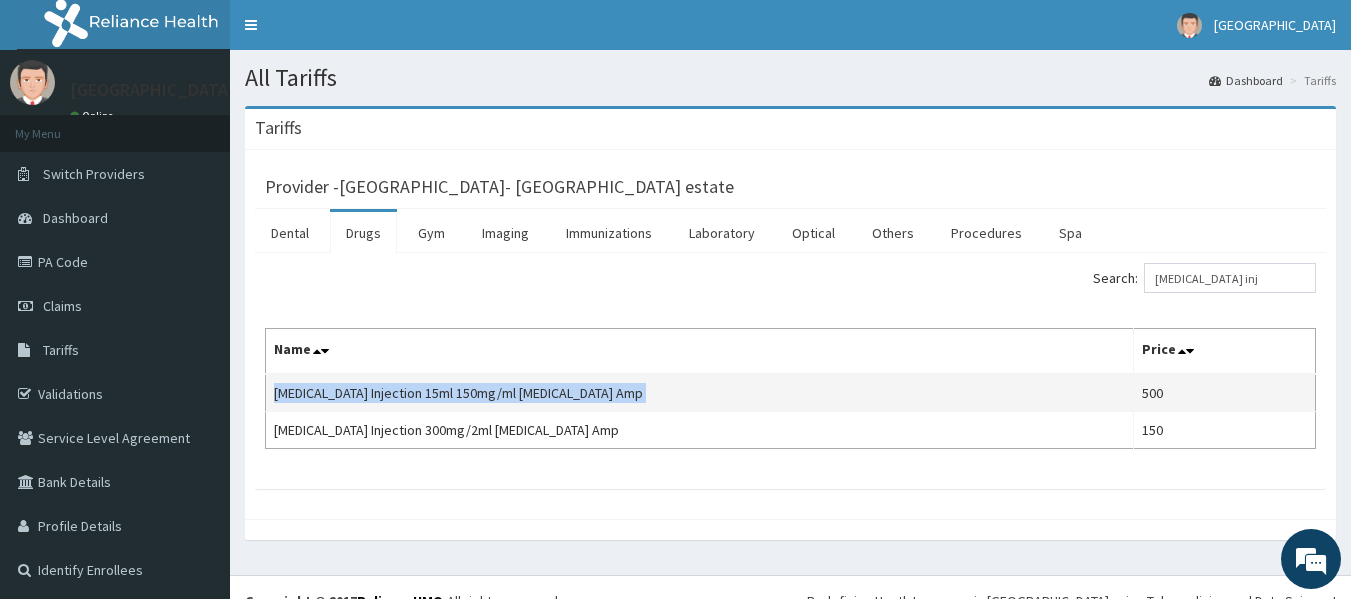 click on "PARACETAMOL Injection 15ml 150mg/ml Acetaminophen Amp" at bounding box center (700, 393) 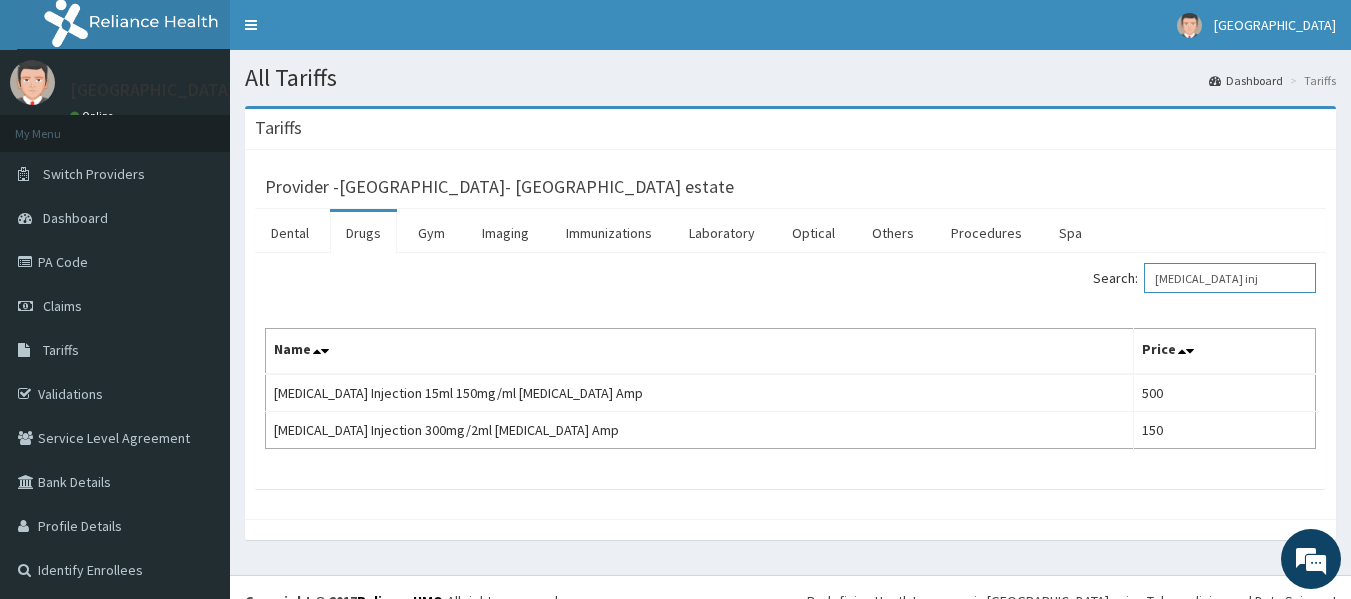 click on "paracetamol inj" at bounding box center (1230, 278) 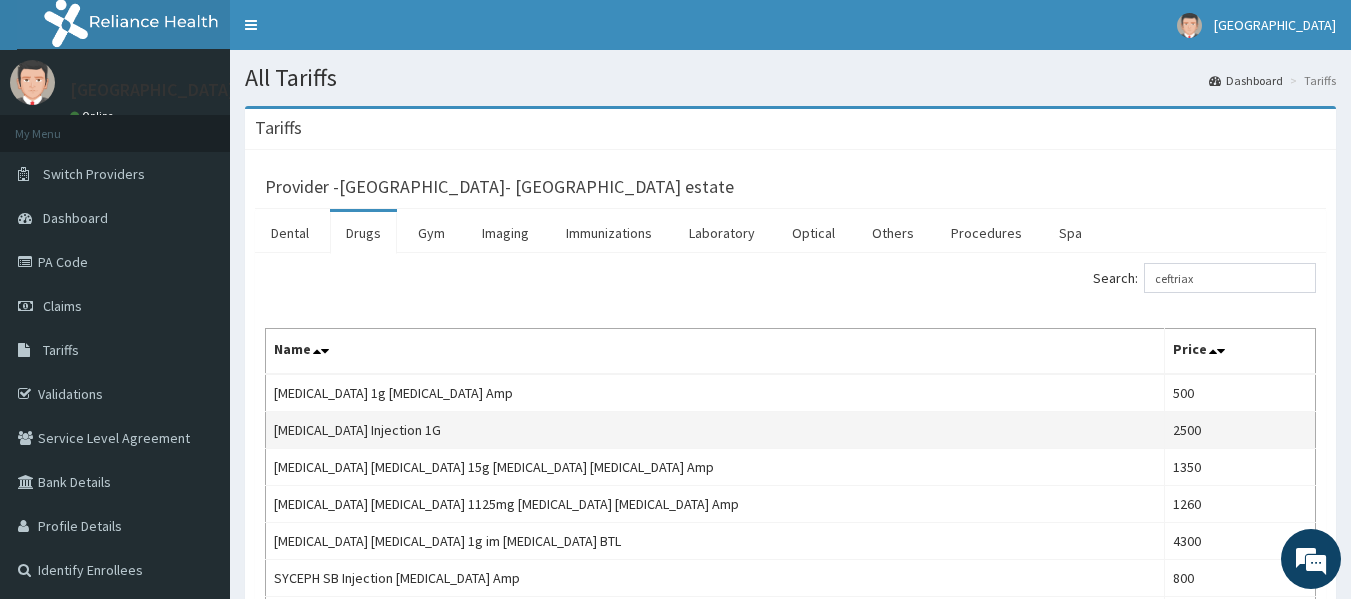 click on "Ceftriaxone Injection 1G" at bounding box center (715, 430) 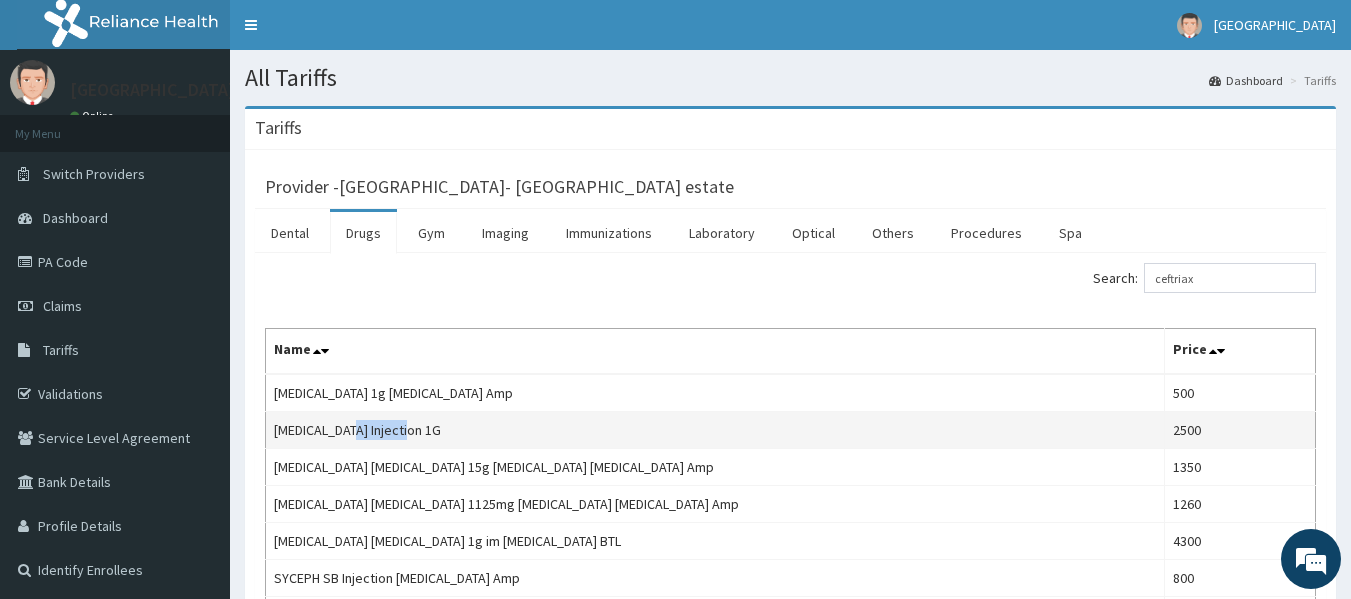 click on "Ceftriaxone Injection 1G" at bounding box center [715, 430] 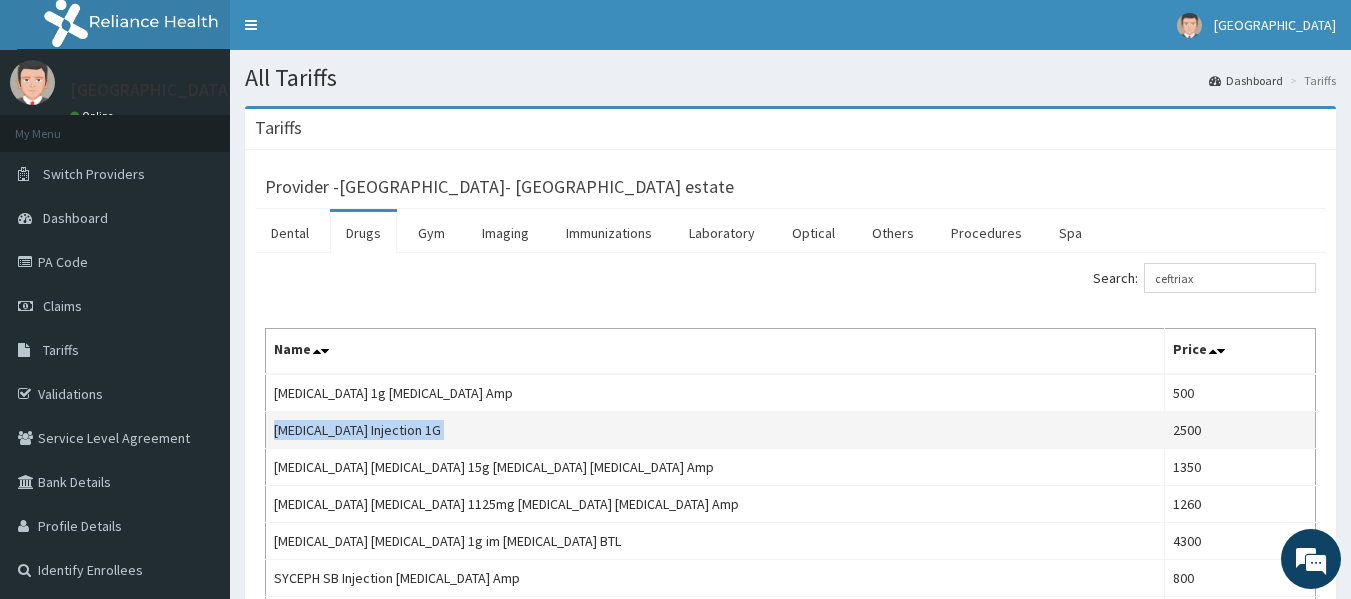 click on "Ceftriaxone Injection 1G" at bounding box center (715, 430) 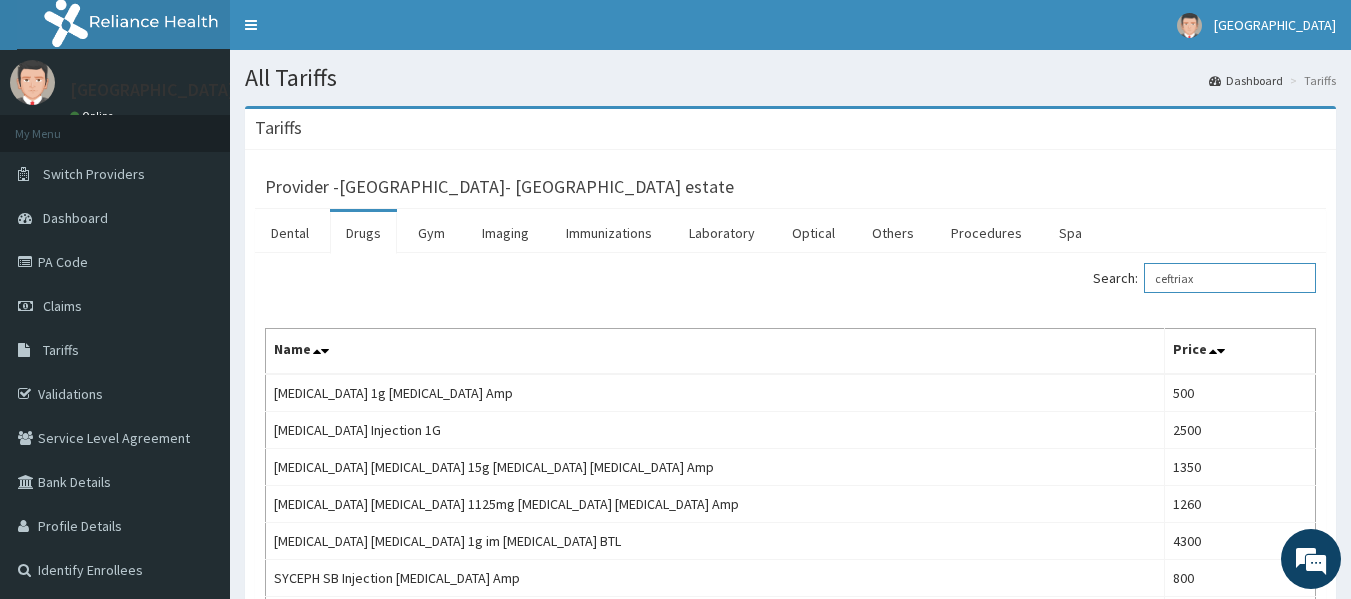 click on "ceftriax" at bounding box center (1230, 278) 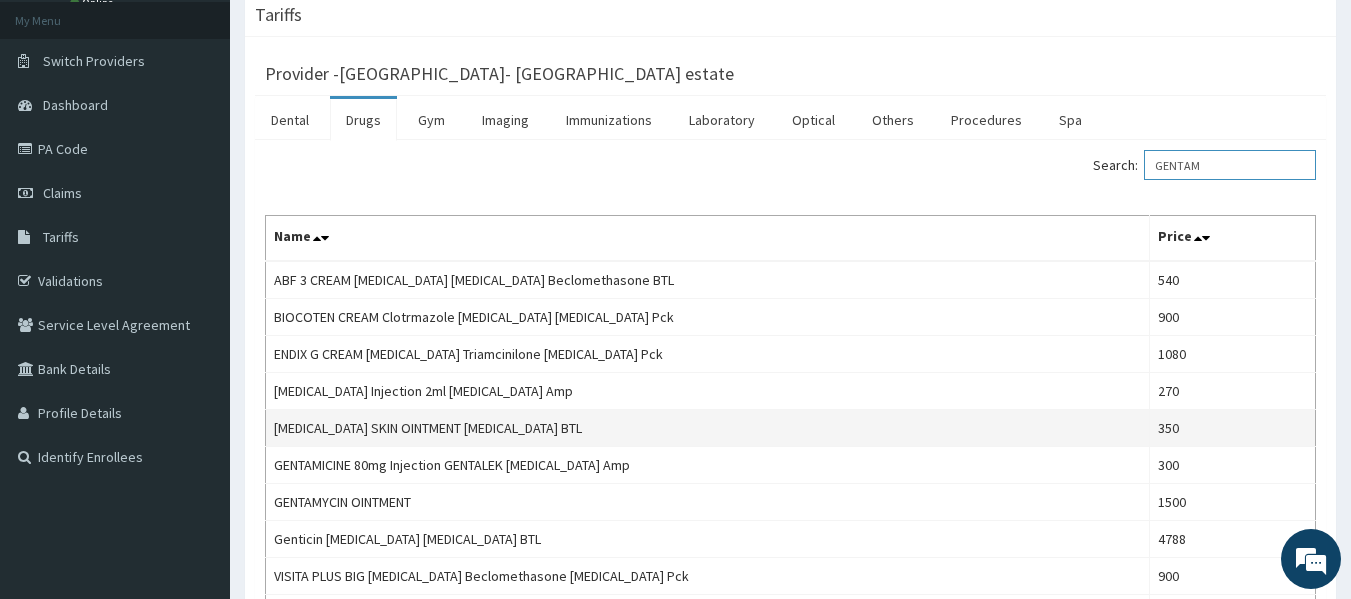 scroll, scrollTop: 200, scrollLeft: 0, axis: vertical 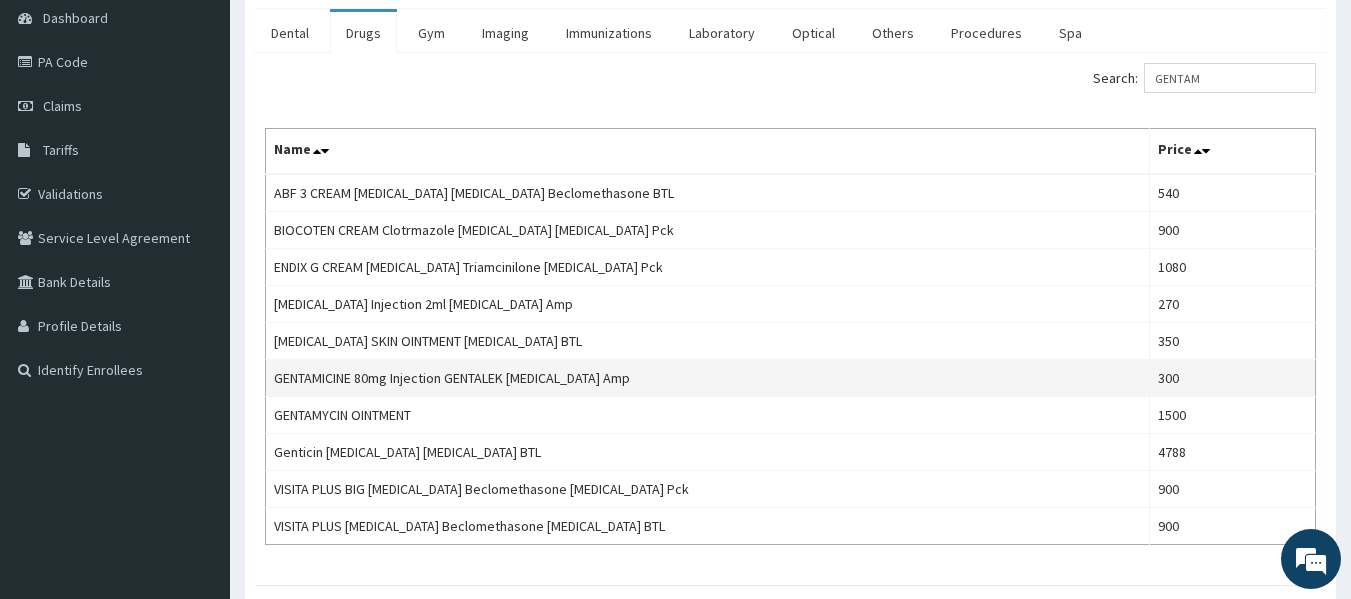 click on "GENTAMICINE 80mg Injection GENTALEK Gentamicin Amp" at bounding box center [708, 378] 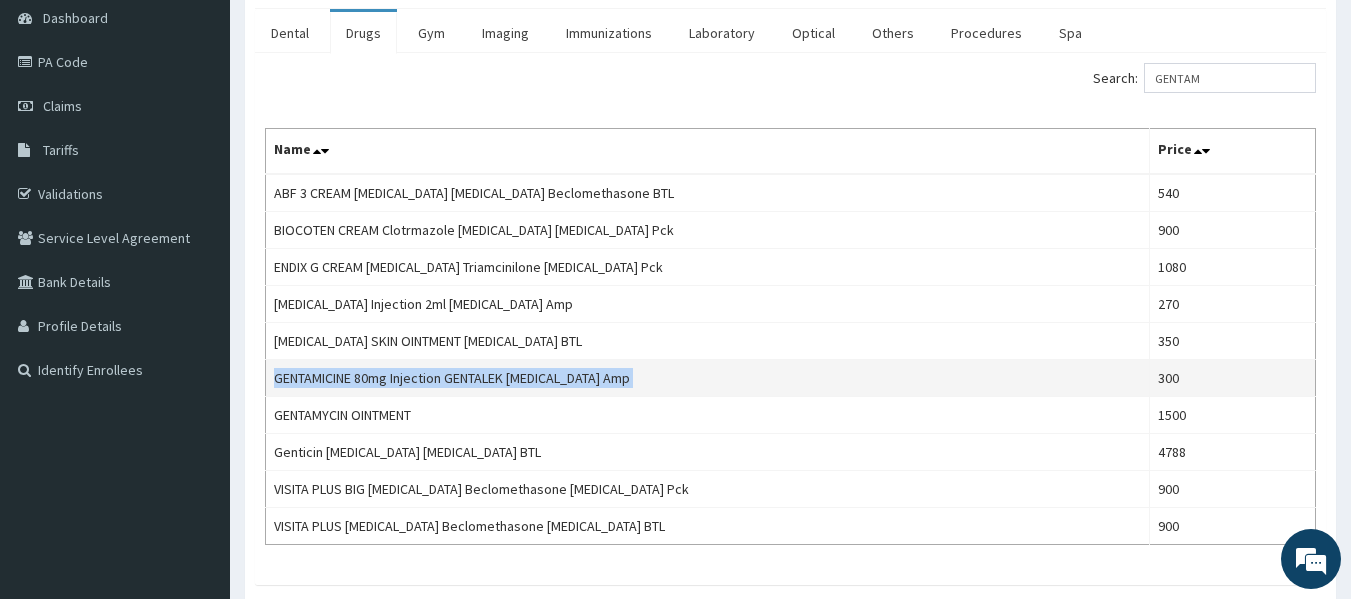 click on "GENTAMICINE 80mg Injection GENTALEK Gentamicin Amp" at bounding box center (708, 378) 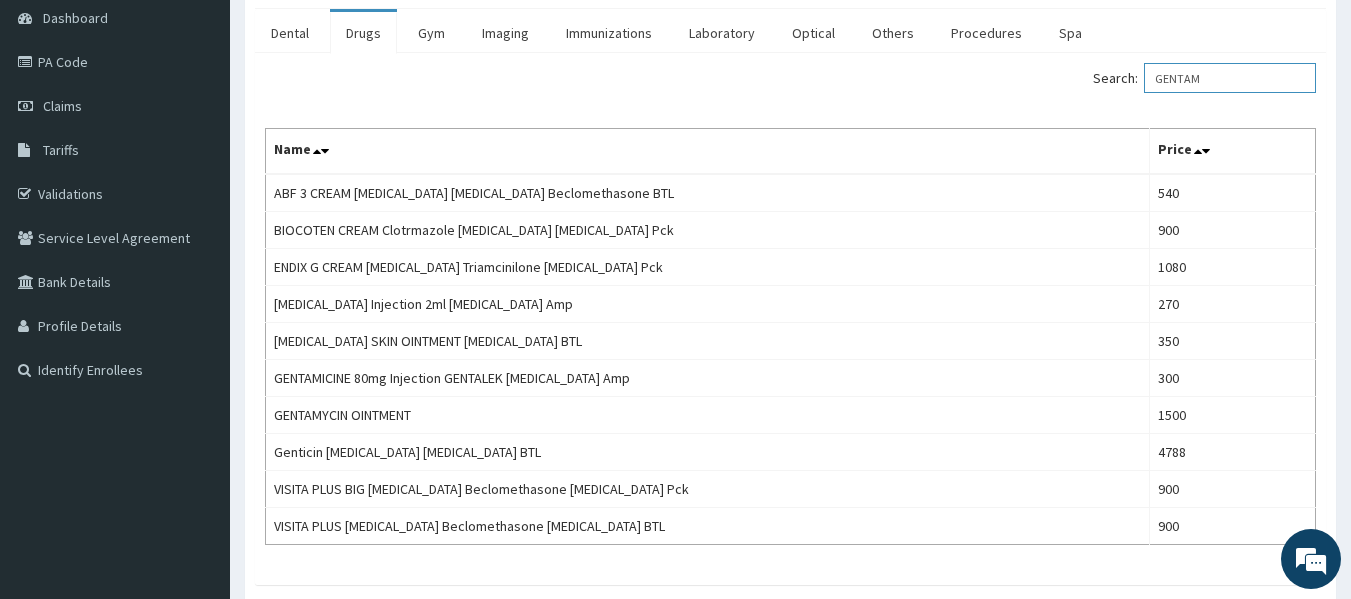click on "GENTAM" at bounding box center (1230, 78) 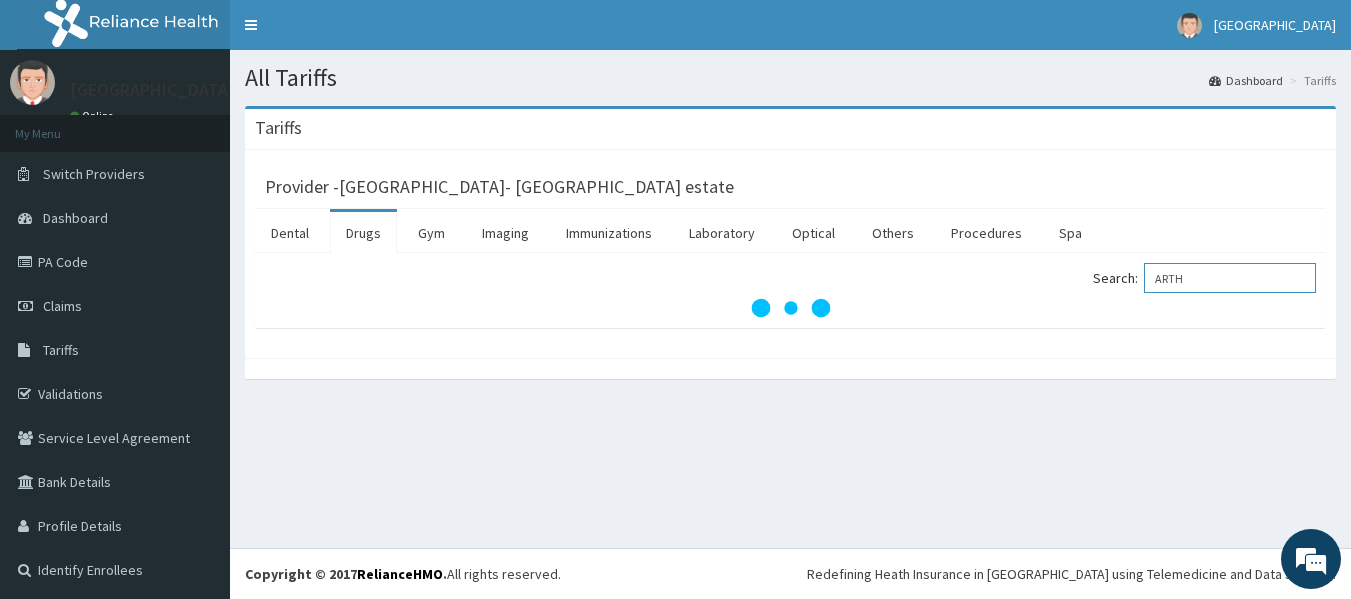 scroll, scrollTop: 0, scrollLeft: 0, axis: both 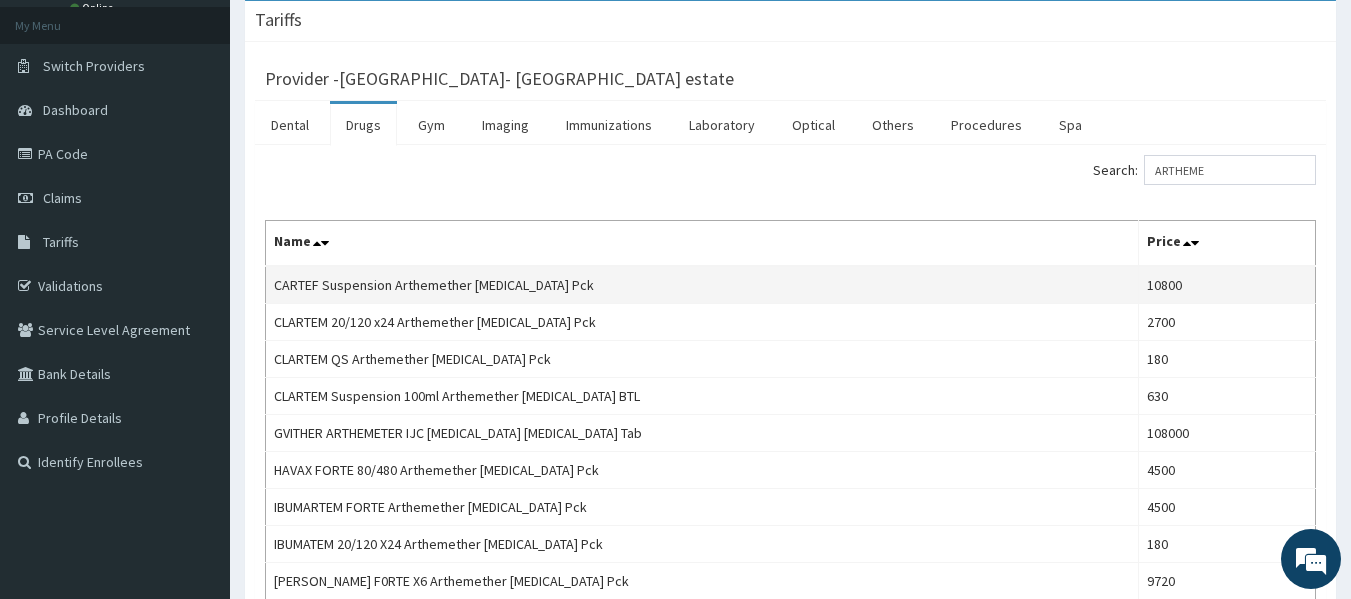 click on "CARTEF Suspension Arthemether Lumefantrine Pck" at bounding box center (702, 285) 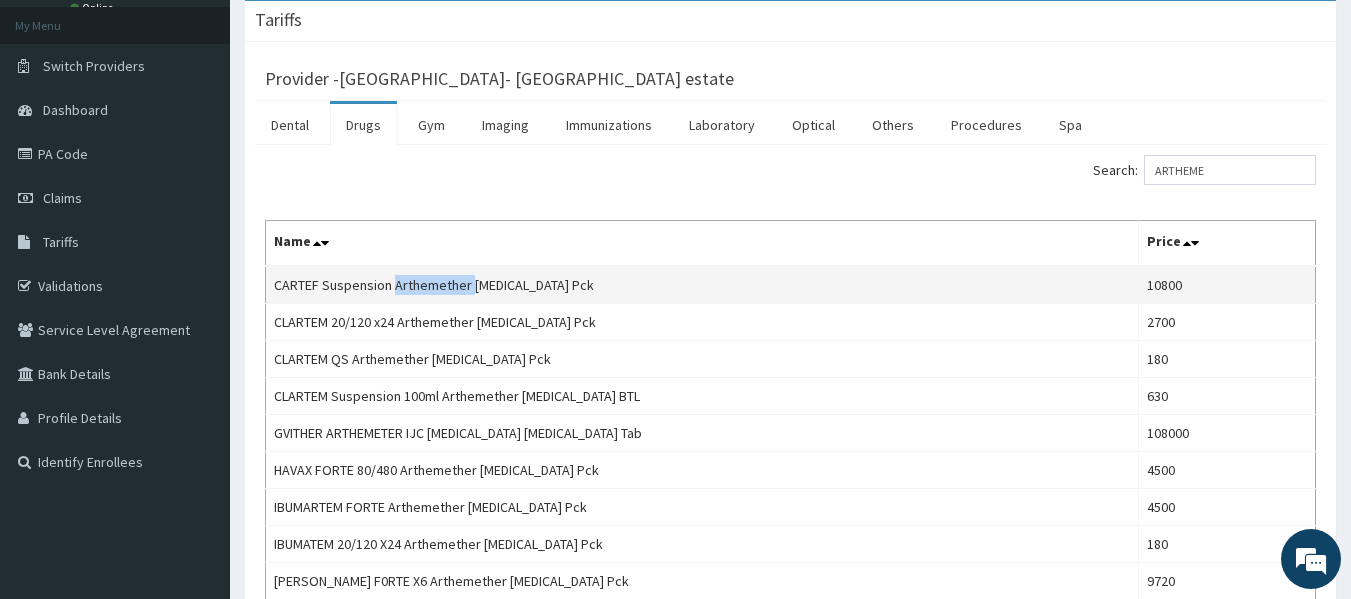 click on "CARTEF Suspension Arthemether Lumefantrine Pck" at bounding box center (702, 285) 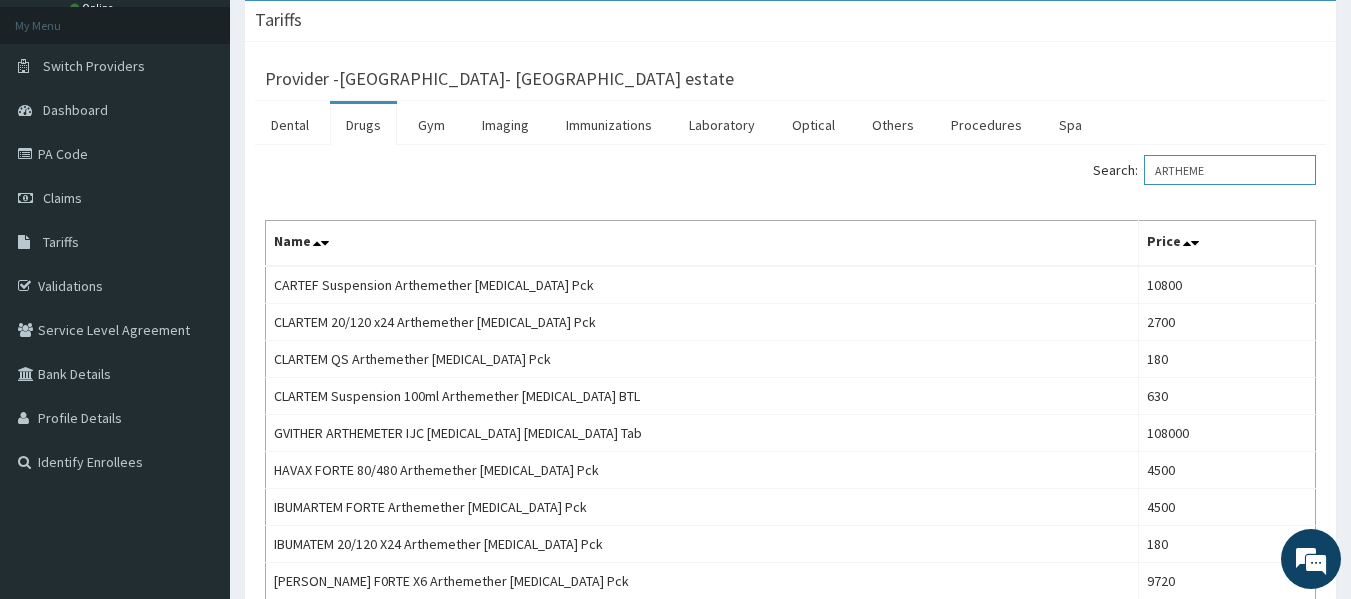click on "ARTHEME" at bounding box center (1230, 170) 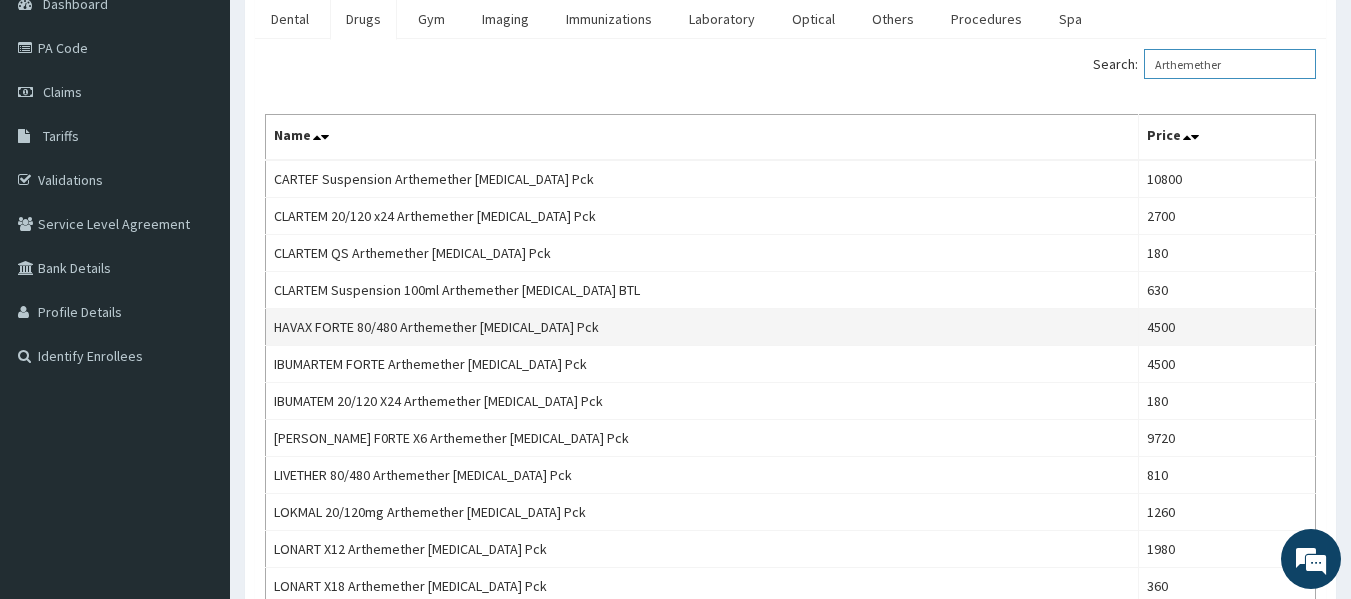 scroll, scrollTop: 200, scrollLeft: 0, axis: vertical 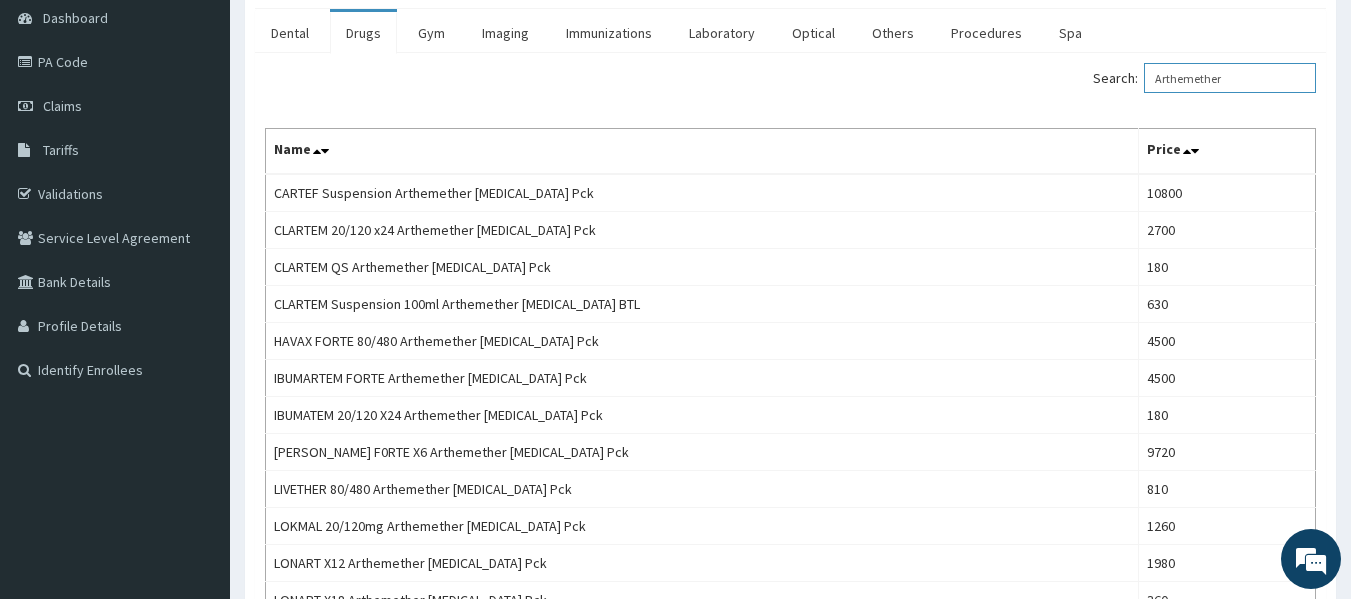 click on "Arthemether" at bounding box center [1230, 78] 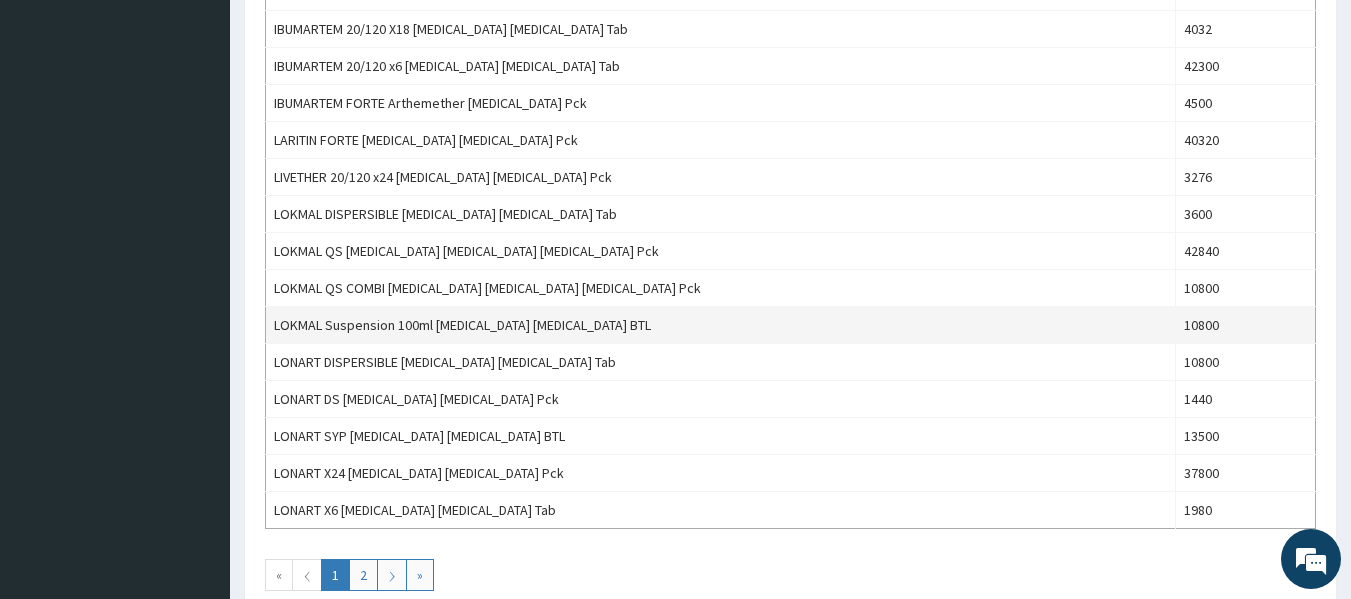 scroll, scrollTop: 1700, scrollLeft: 0, axis: vertical 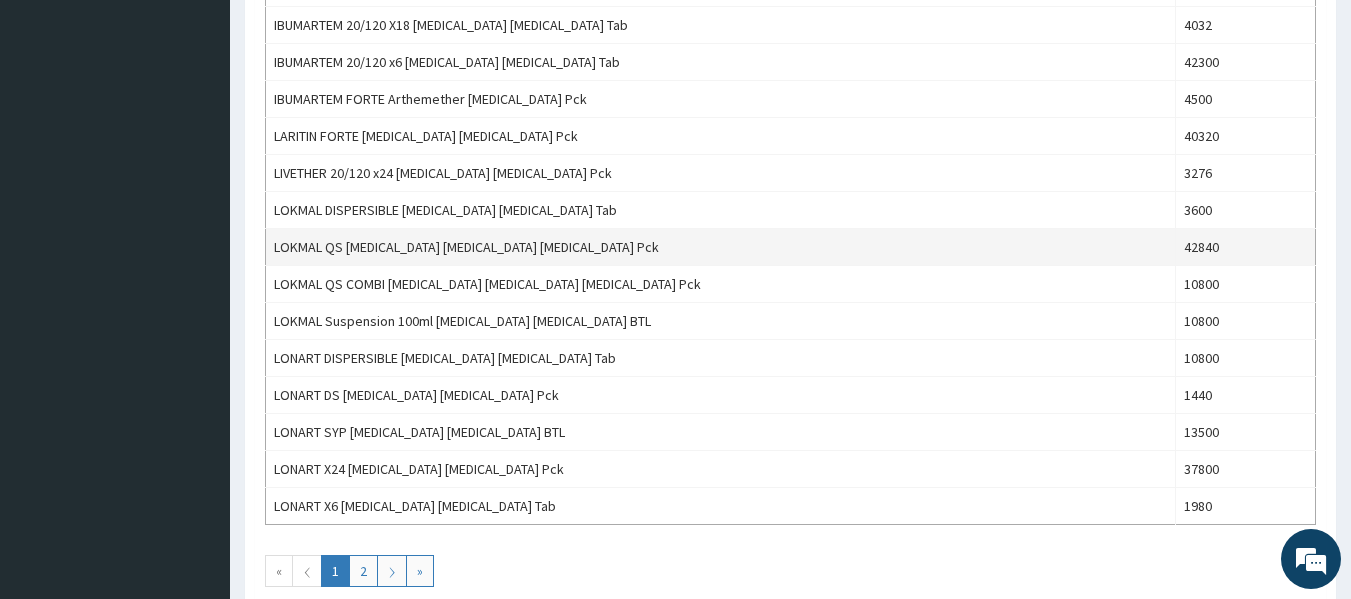 click on "LOKMAL QS Artemether Lumefantrine Acetaminophen  Pck" at bounding box center [721, 247] 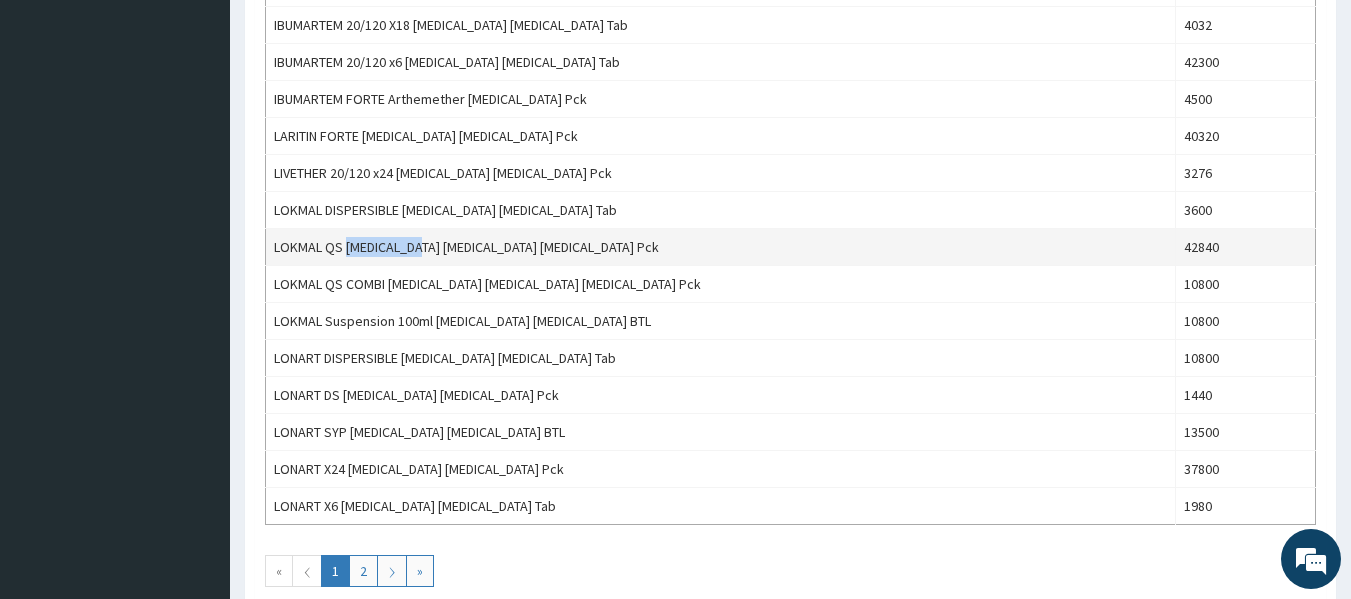 click on "LOKMAL QS Artemether Lumefantrine Acetaminophen  Pck" at bounding box center [721, 247] 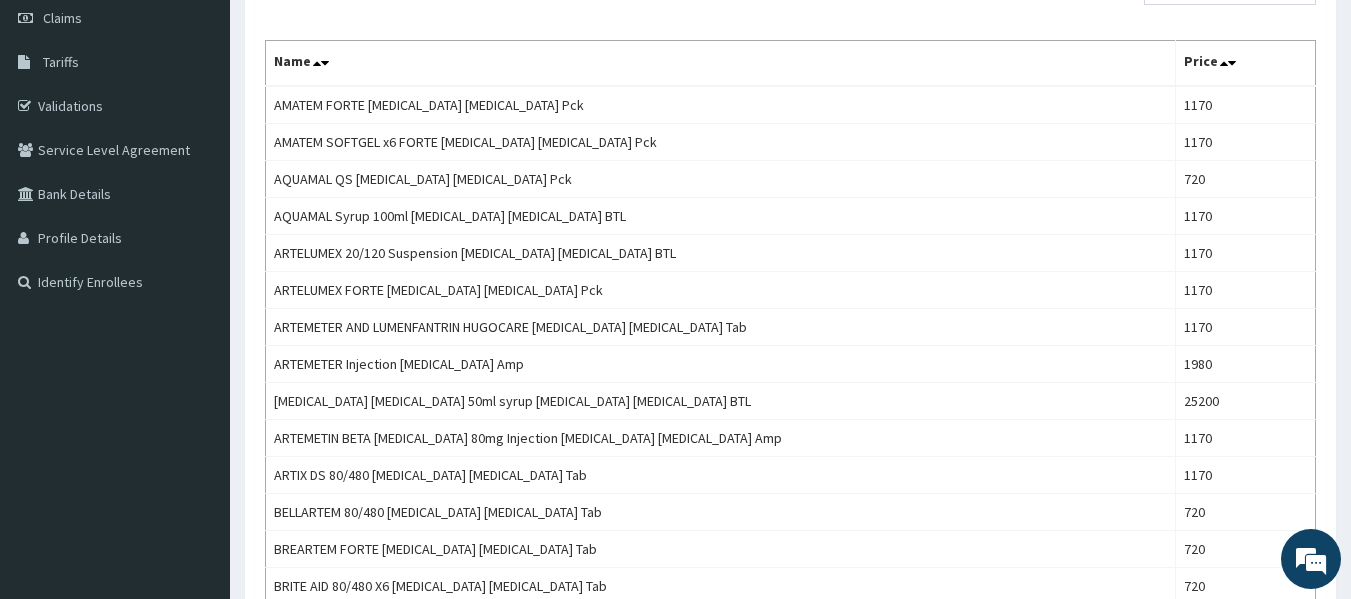 scroll, scrollTop: 100, scrollLeft: 0, axis: vertical 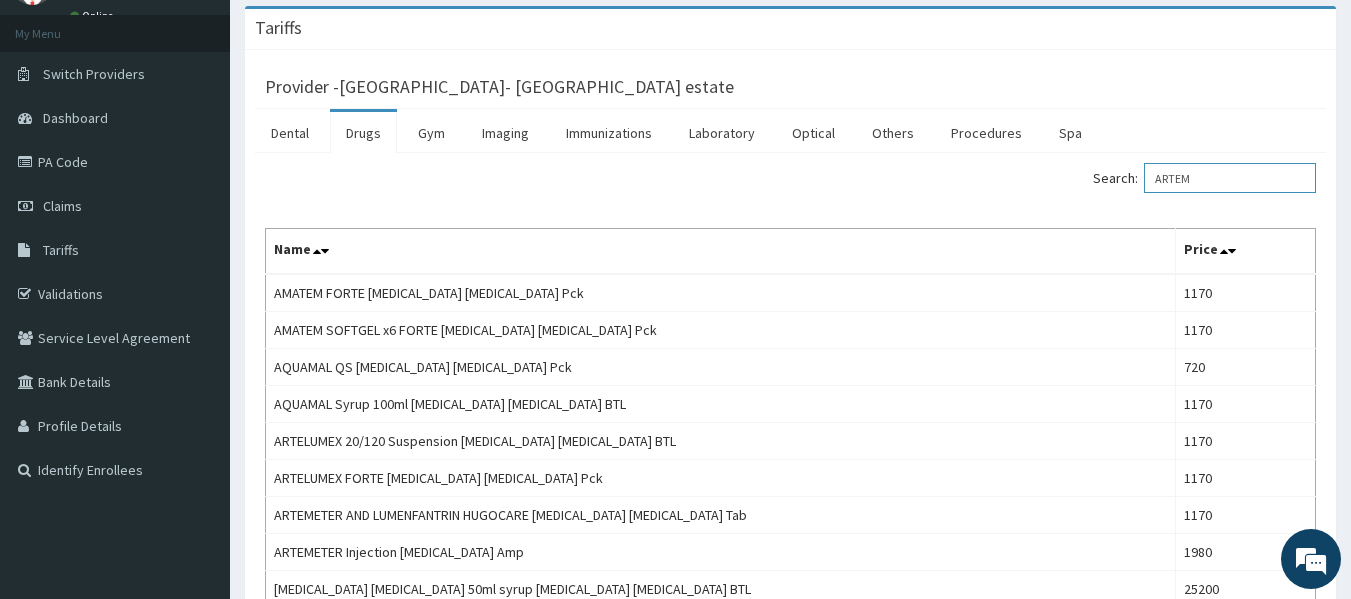 click on "ARTEM" at bounding box center (1230, 178) 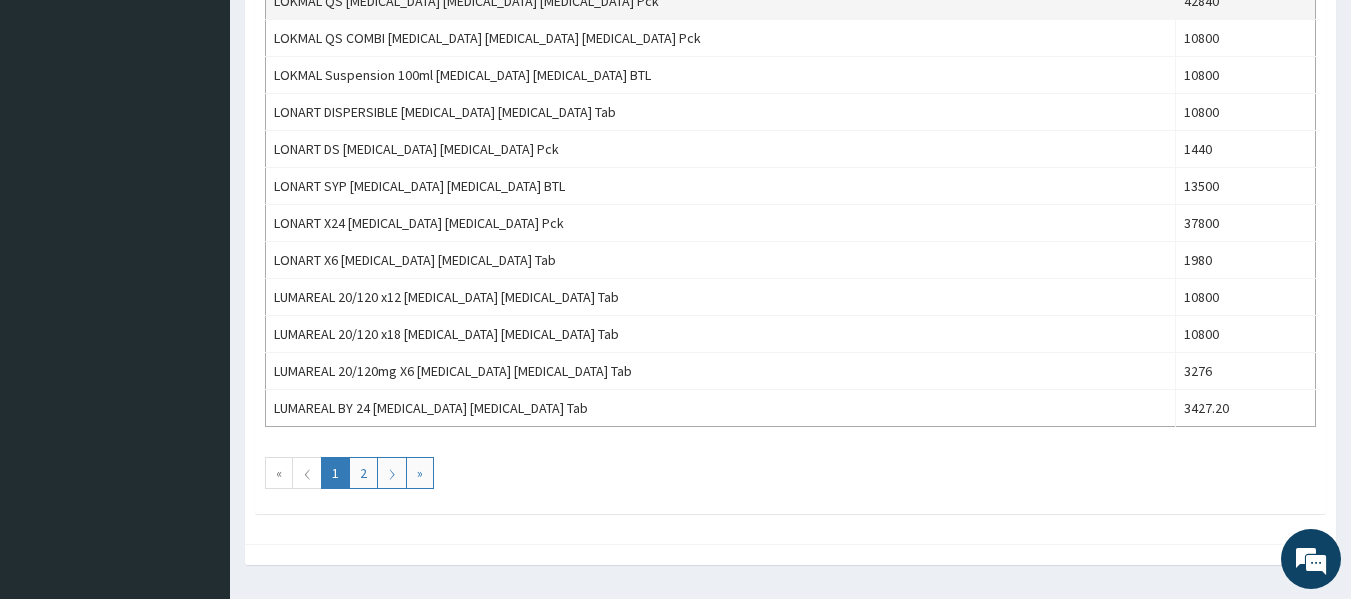 scroll, scrollTop: 1800, scrollLeft: 0, axis: vertical 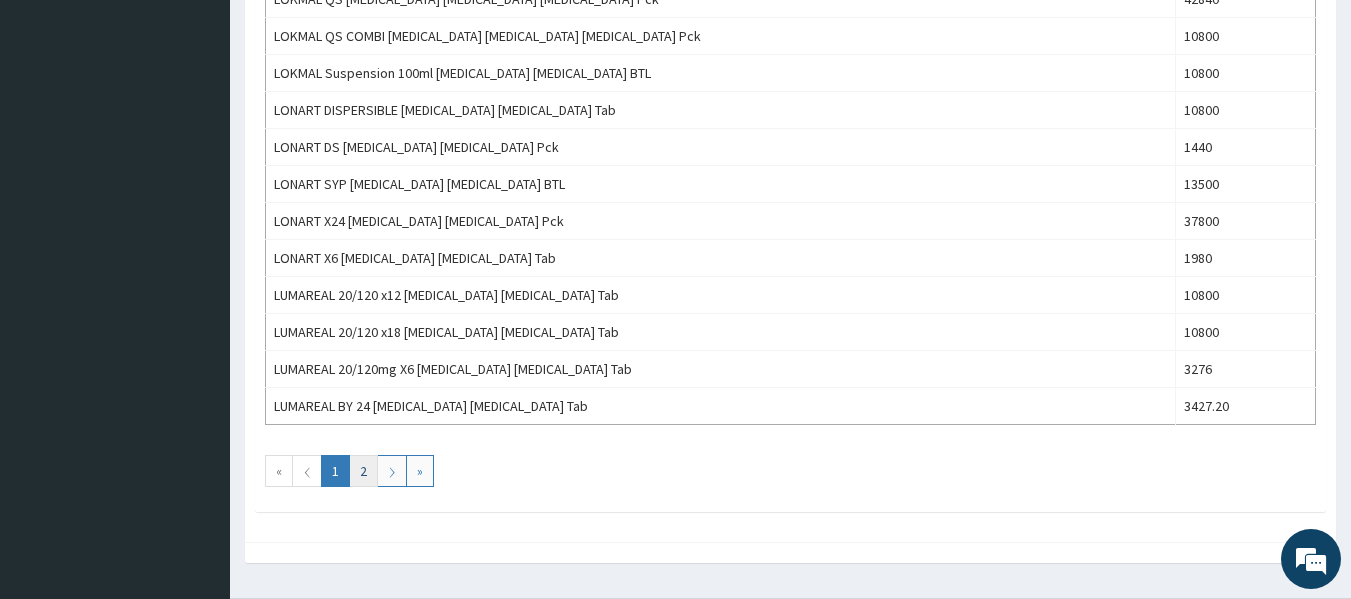 click on "2" at bounding box center (363, 471) 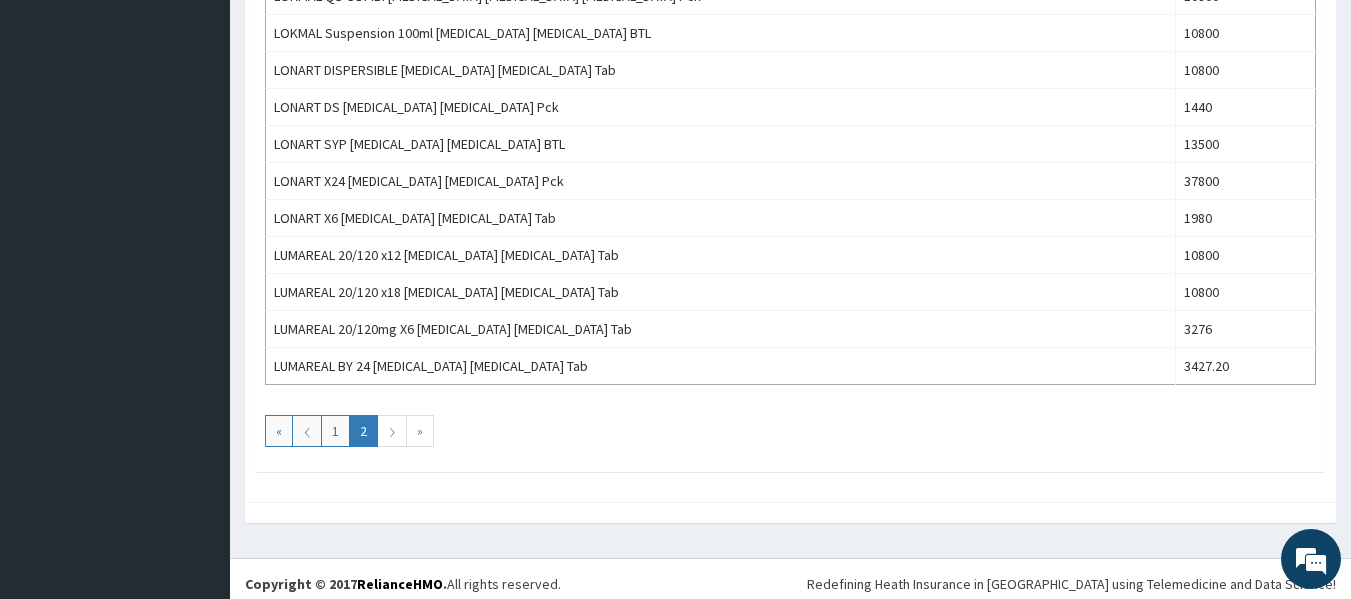scroll, scrollTop: 1850, scrollLeft: 0, axis: vertical 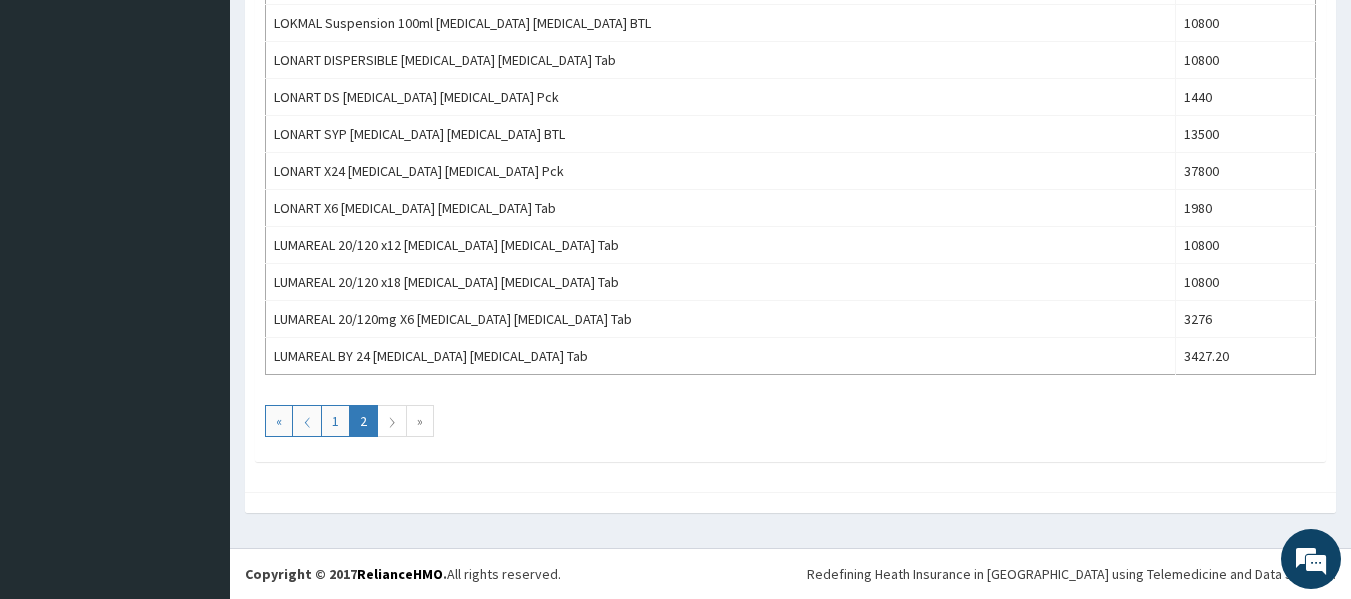 click on "⟩" at bounding box center [392, 421] 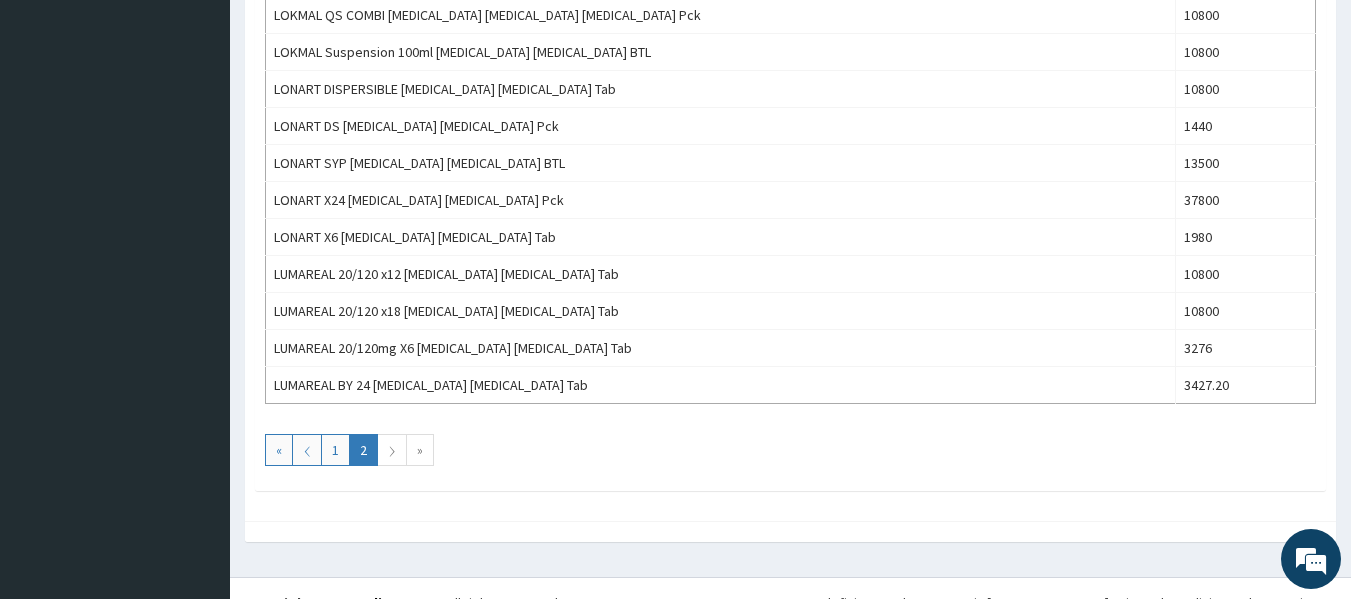 scroll, scrollTop: 1850, scrollLeft: 0, axis: vertical 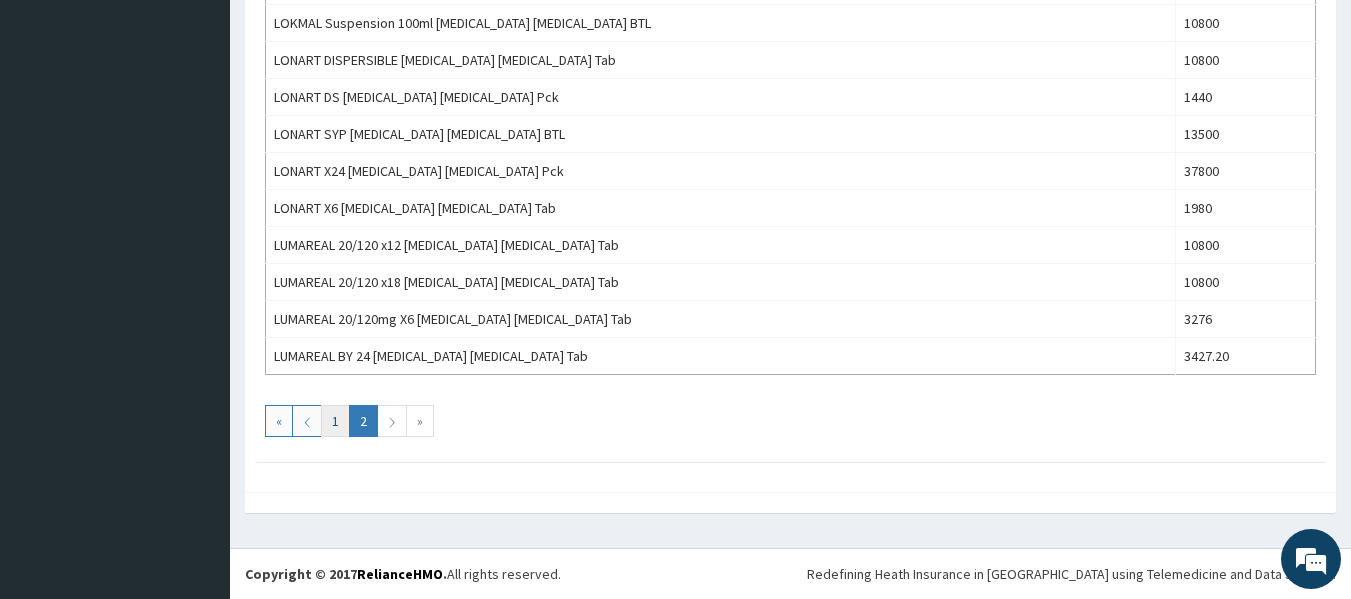 click on "1" at bounding box center (335, 421) 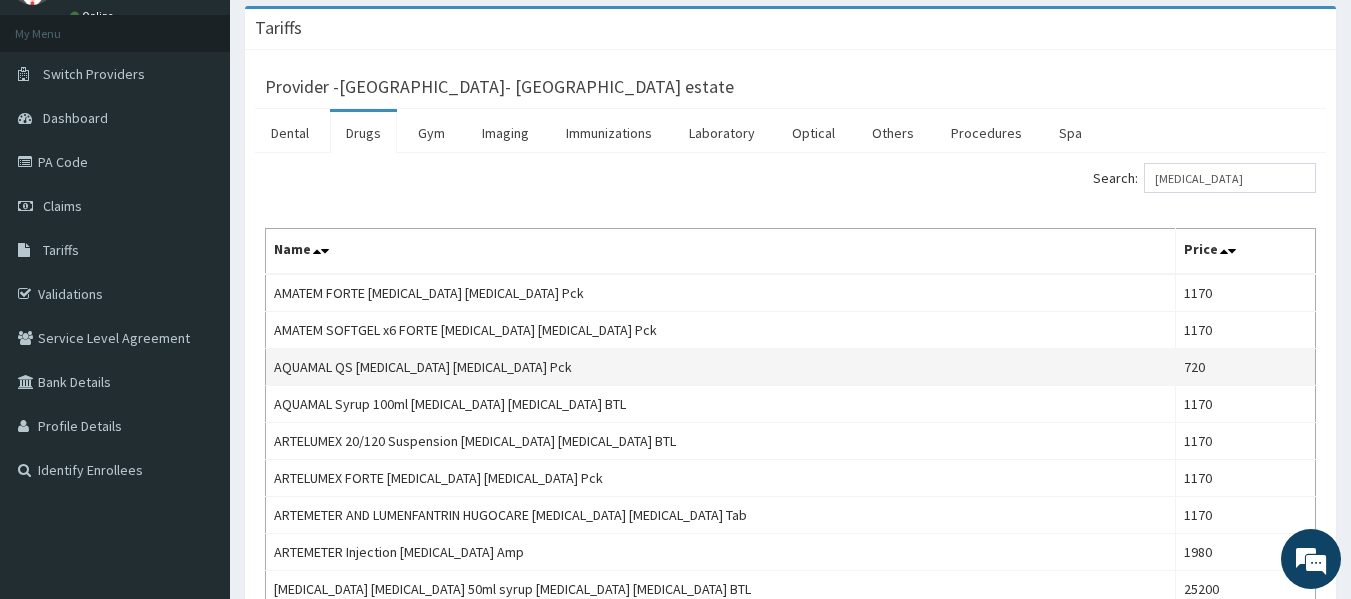 scroll, scrollTop: 200, scrollLeft: 0, axis: vertical 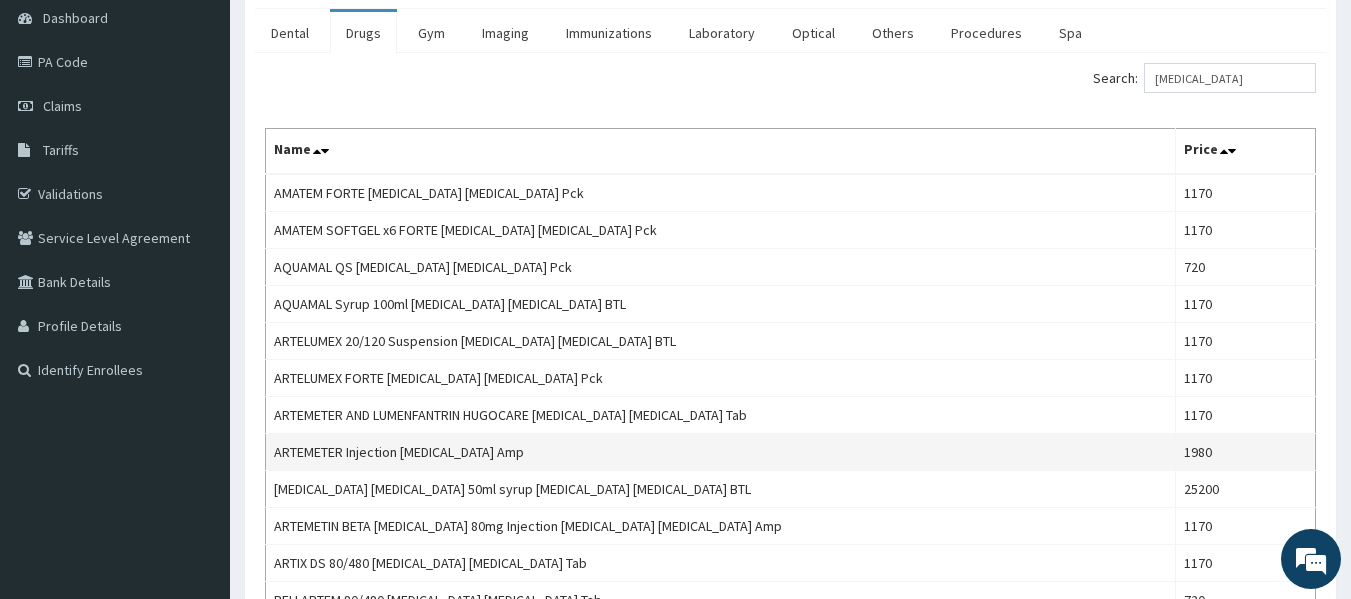 click on "ARTEMETER Injection Artemether Amp" at bounding box center (721, 452) 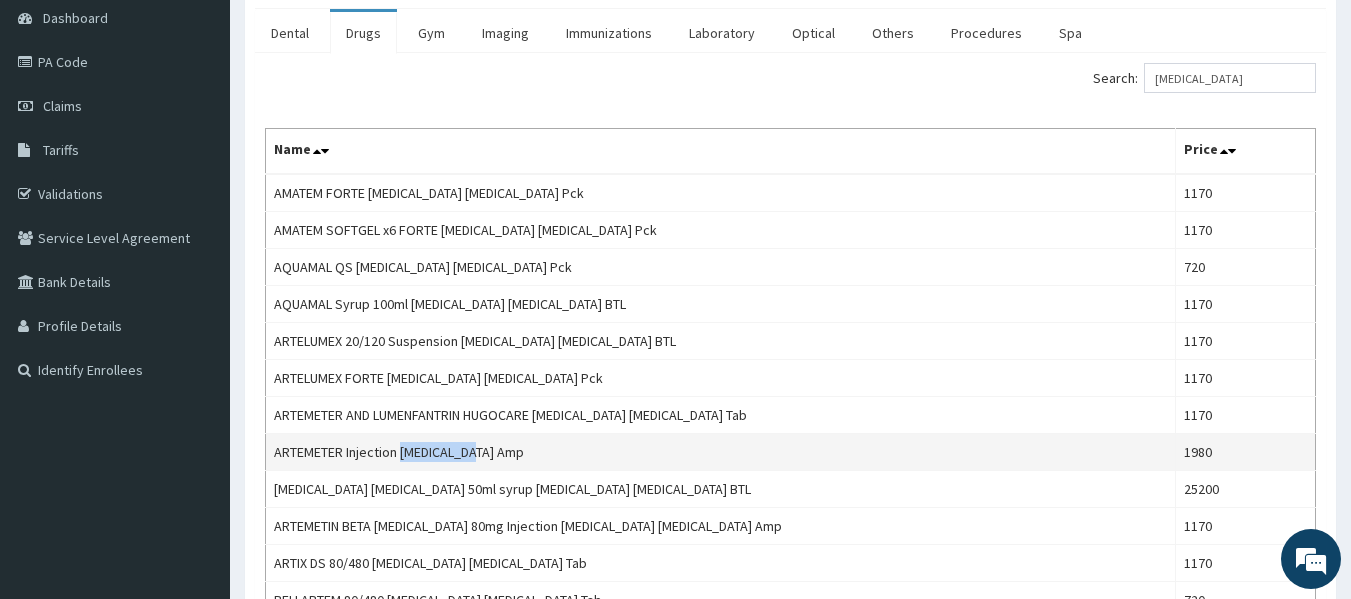 click on "ARTEMETER Injection Artemether Amp" at bounding box center (721, 452) 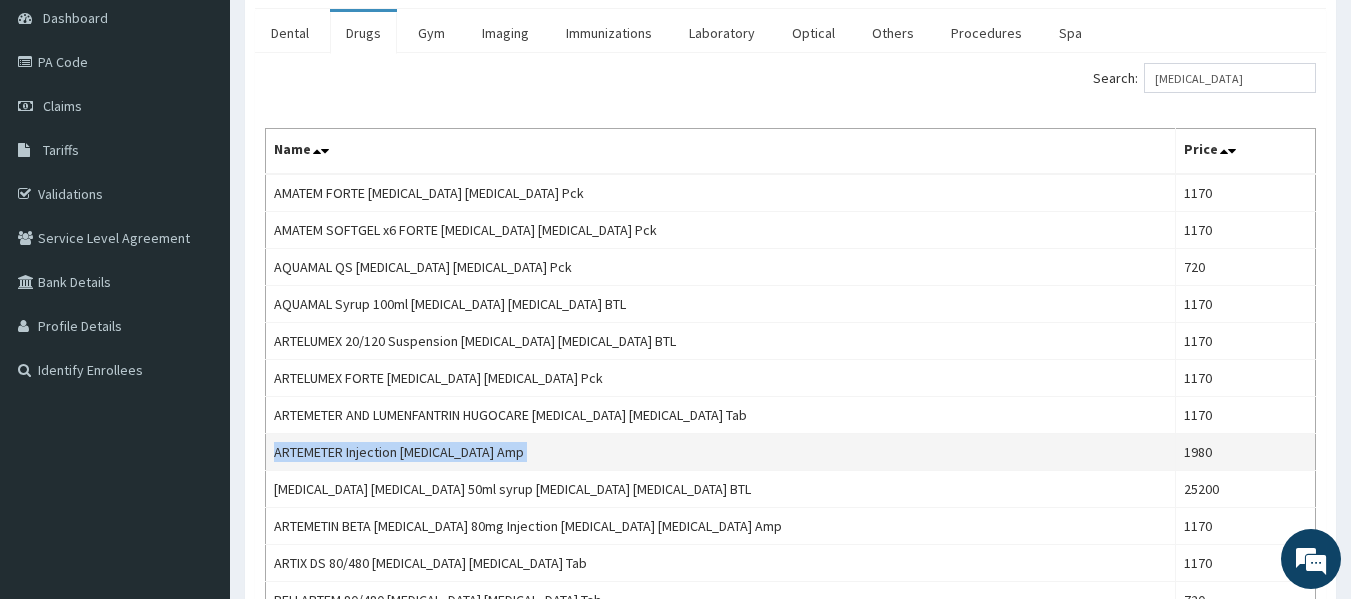 click on "ARTEMETER Injection Artemether Amp" at bounding box center [721, 452] 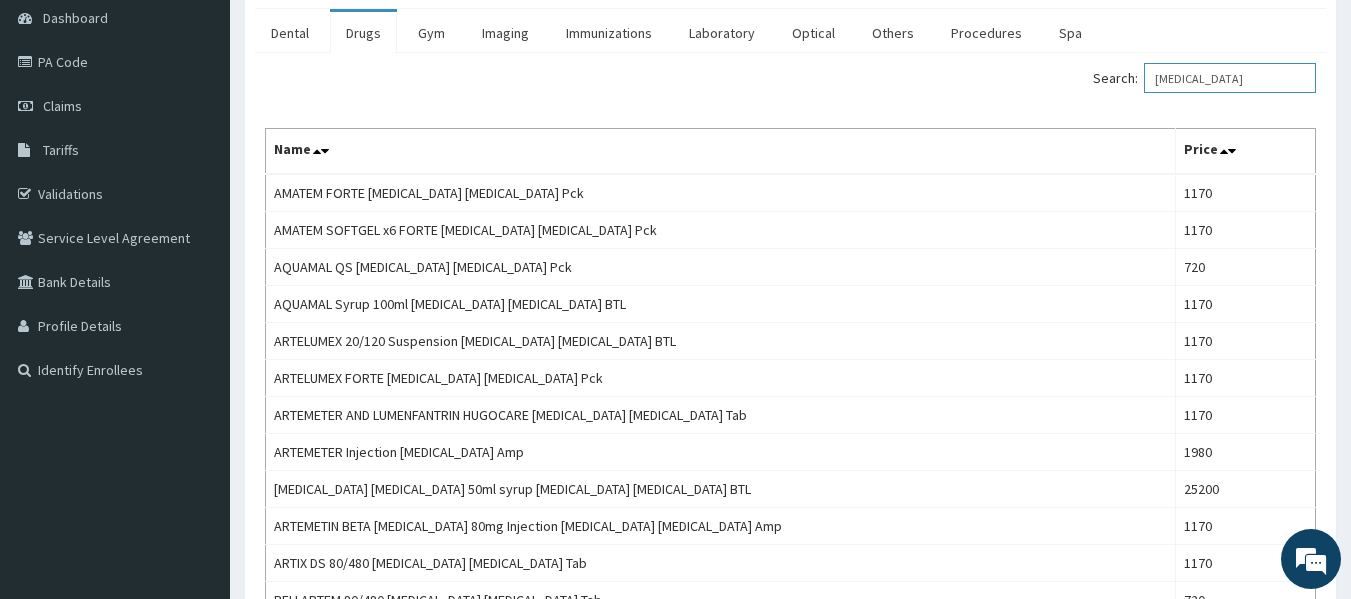 click on "Artemether" at bounding box center [1230, 78] 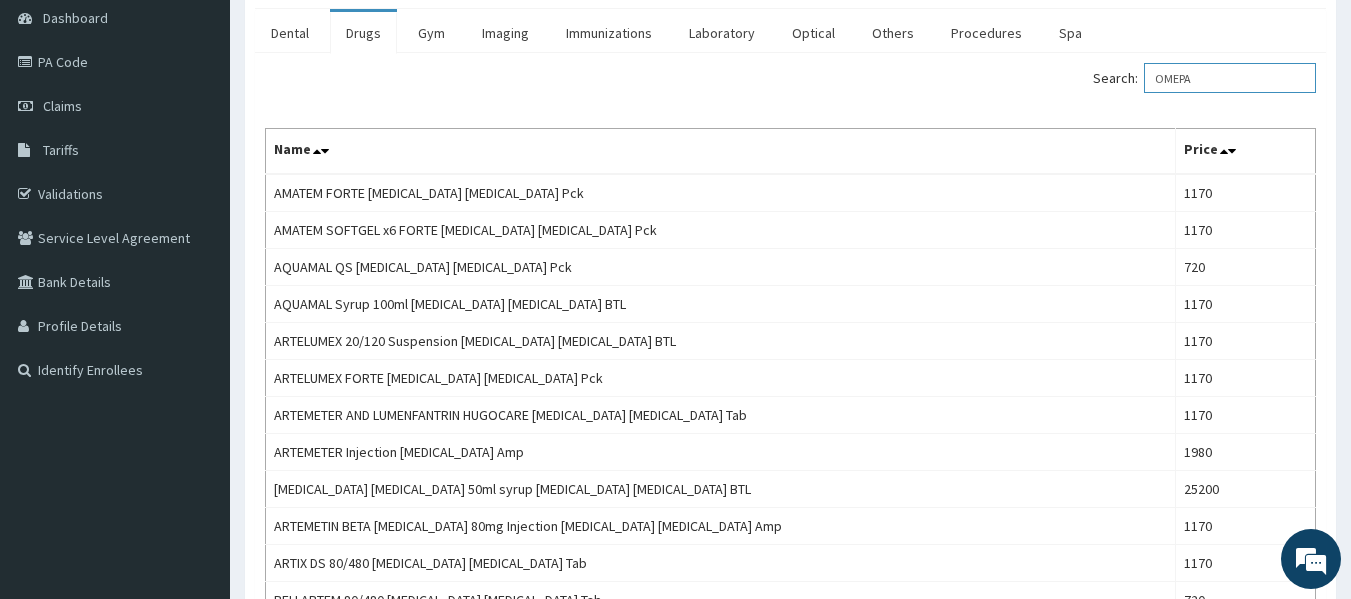 scroll, scrollTop: 0, scrollLeft: 0, axis: both 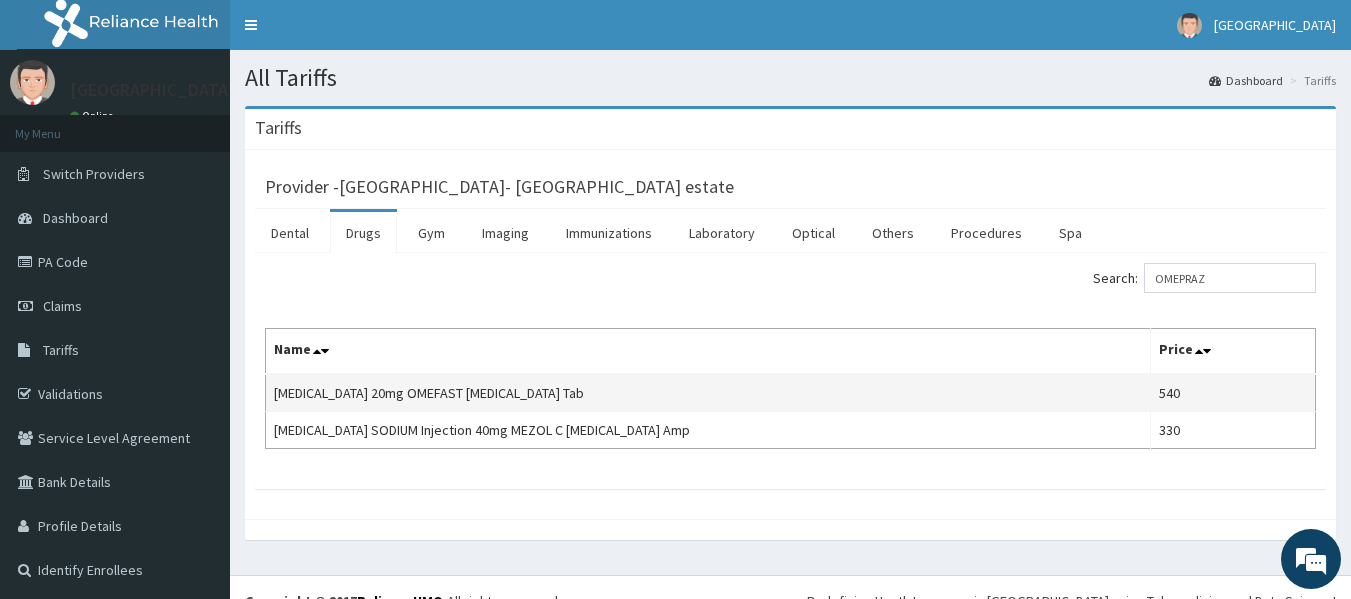 click on "OMEPRAZOLE 20mg OMEFAST Omeprazole Tab" at bounding box center (708, 393) 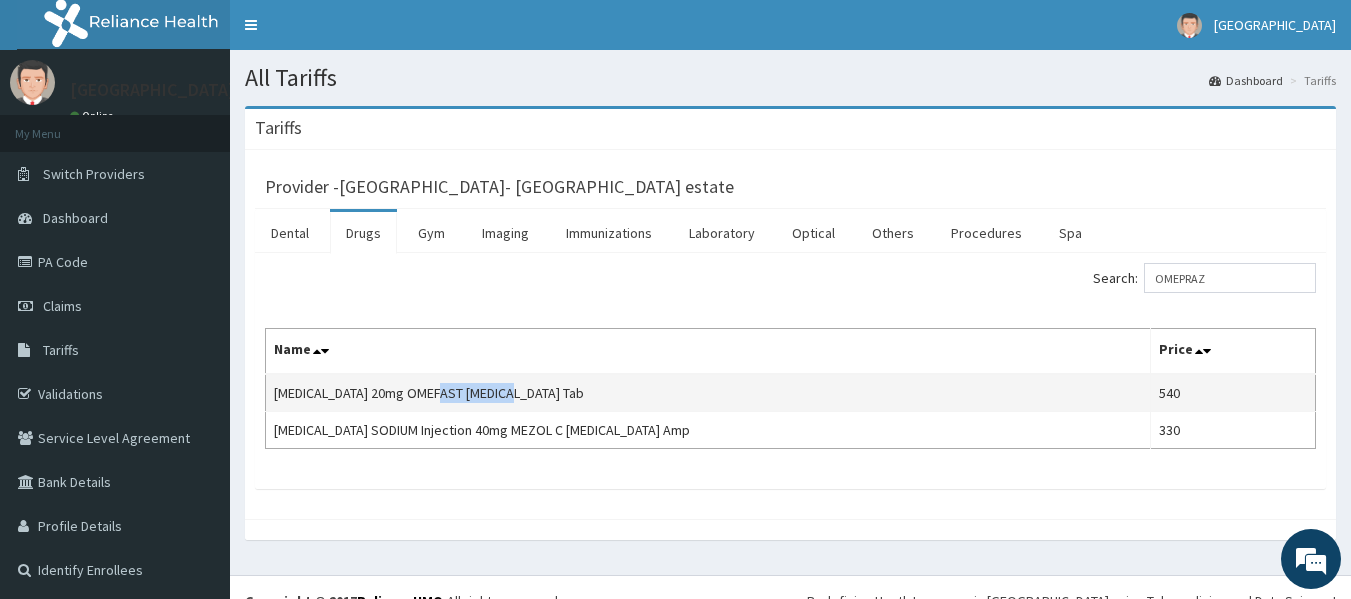 click on "OMEPRAZOLE 20mg OMEFAST Omeprazole Tab" at bounding box center [708, 393] 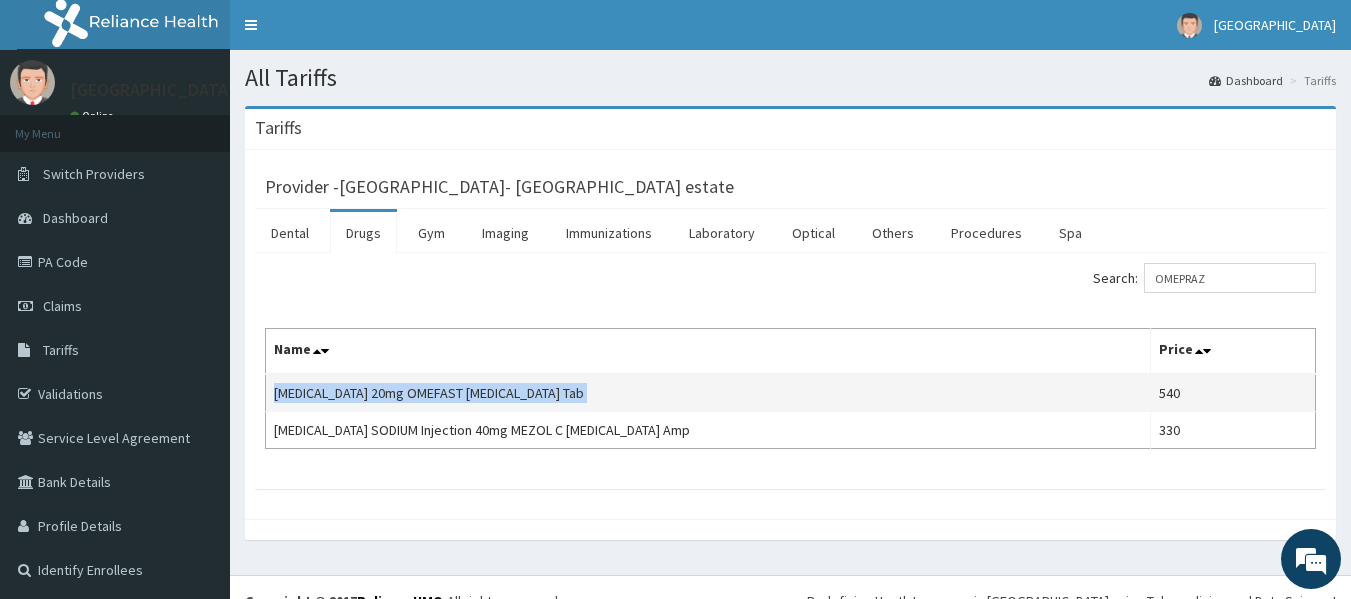 click on "OMEPRAZOLE 20mg OMEFAST Omeprazole Tab" at bounding box center (708, 393) 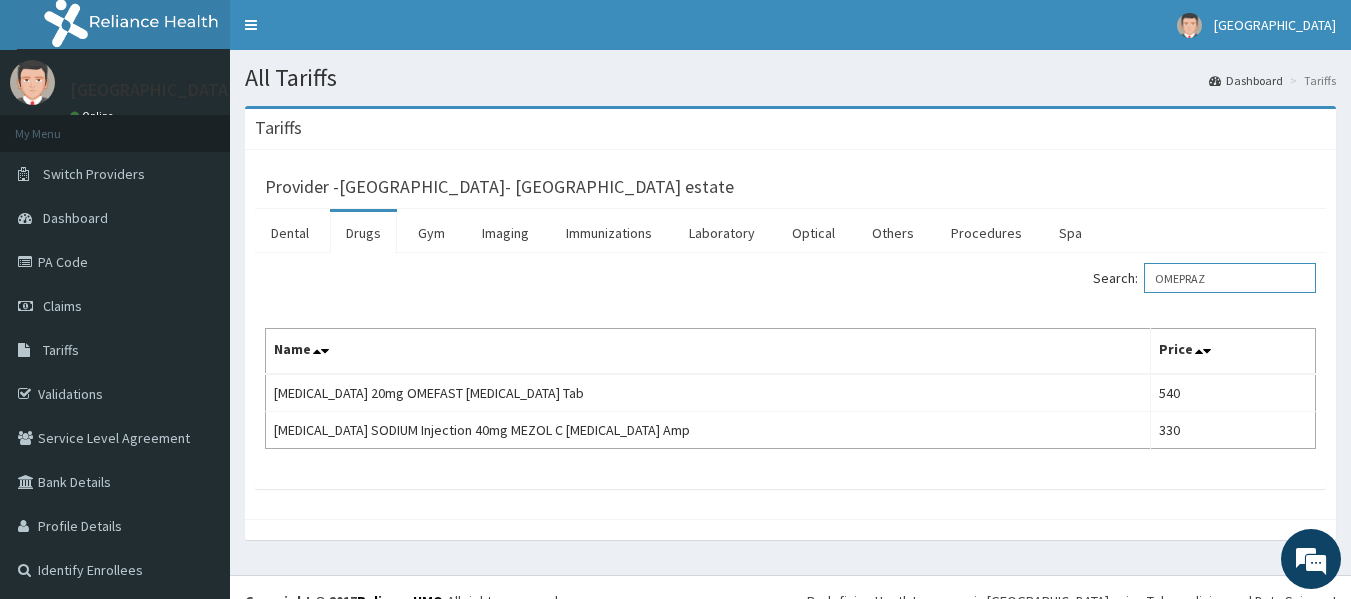 click on "OMEPRAZ" at bounding box center (1230, 278) 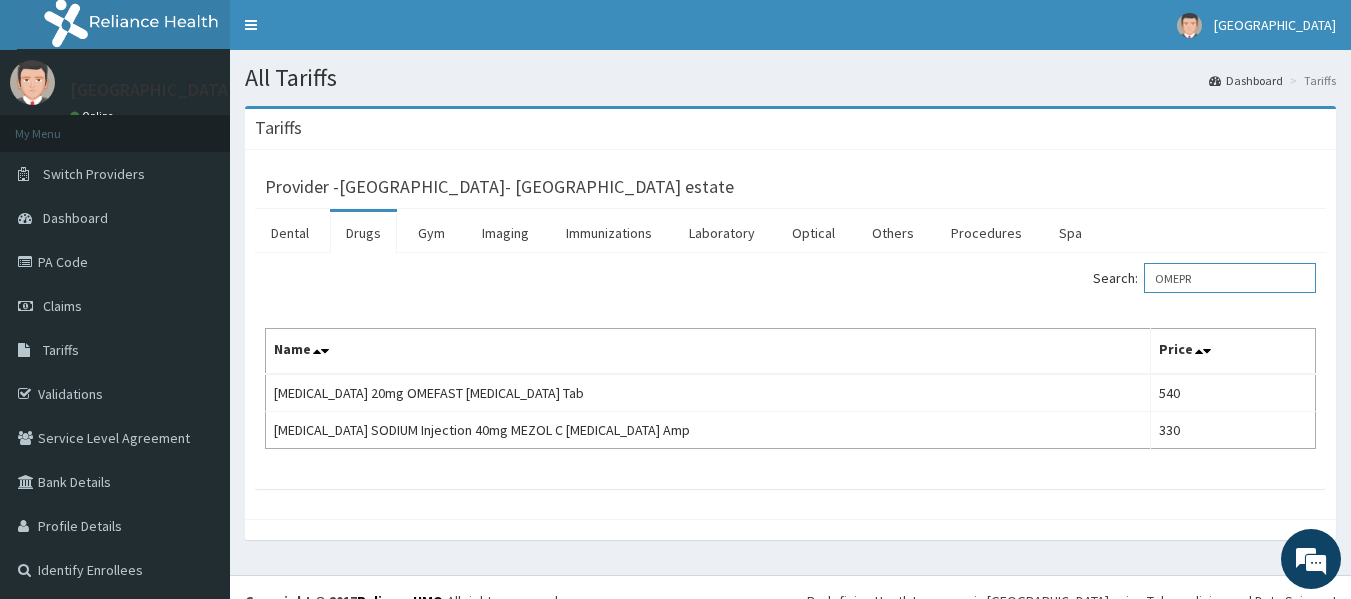 click on "OMEPR" at bounding box center (1230, 278) 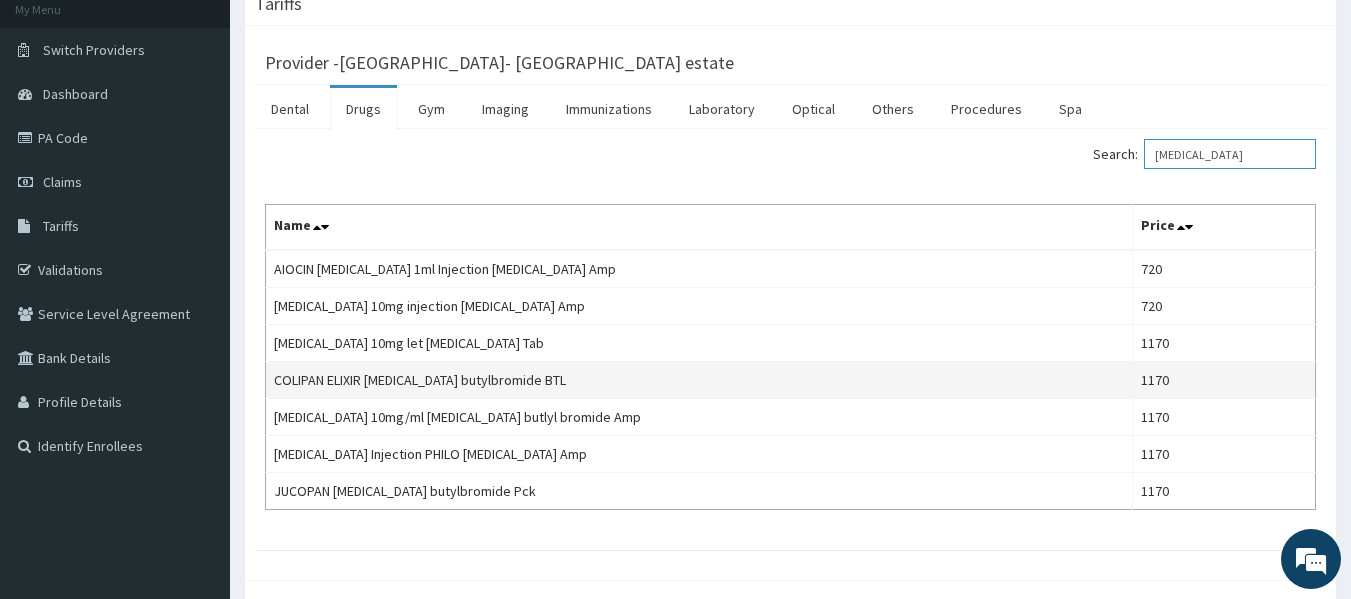 scroll, scrollTop: 200, scrollLeft: 0, axis: vertical 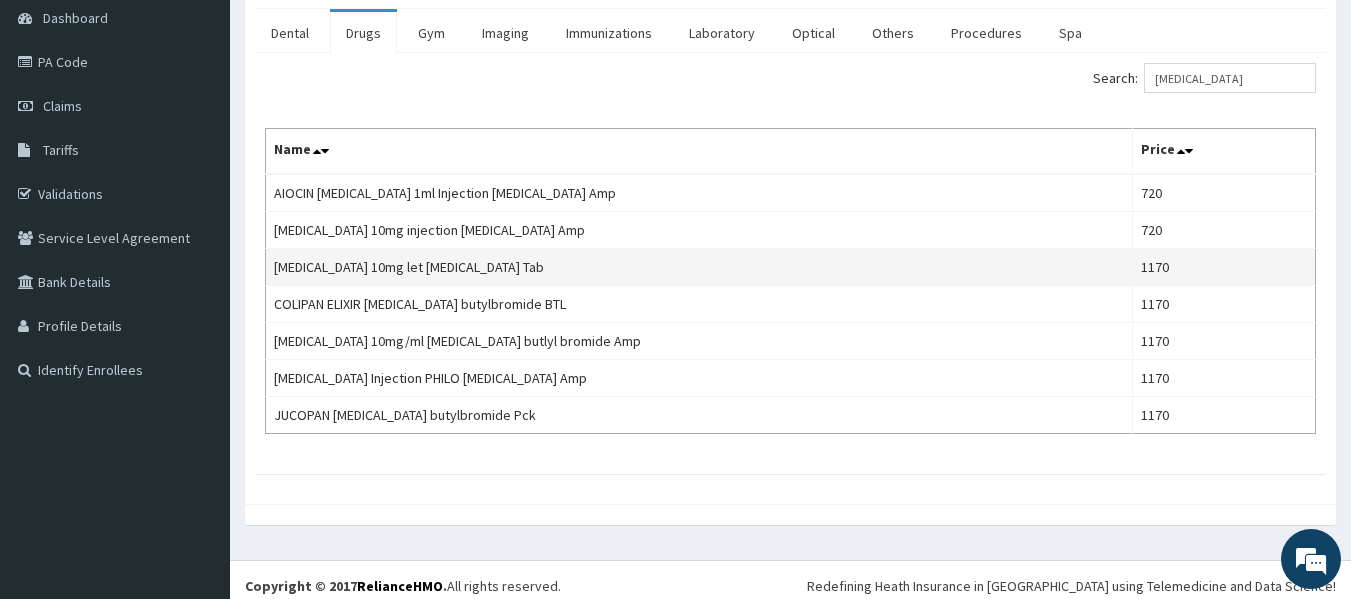 click on "Buscopan 10mg let Hyoscine Tab" at bounding box center [699, 267] 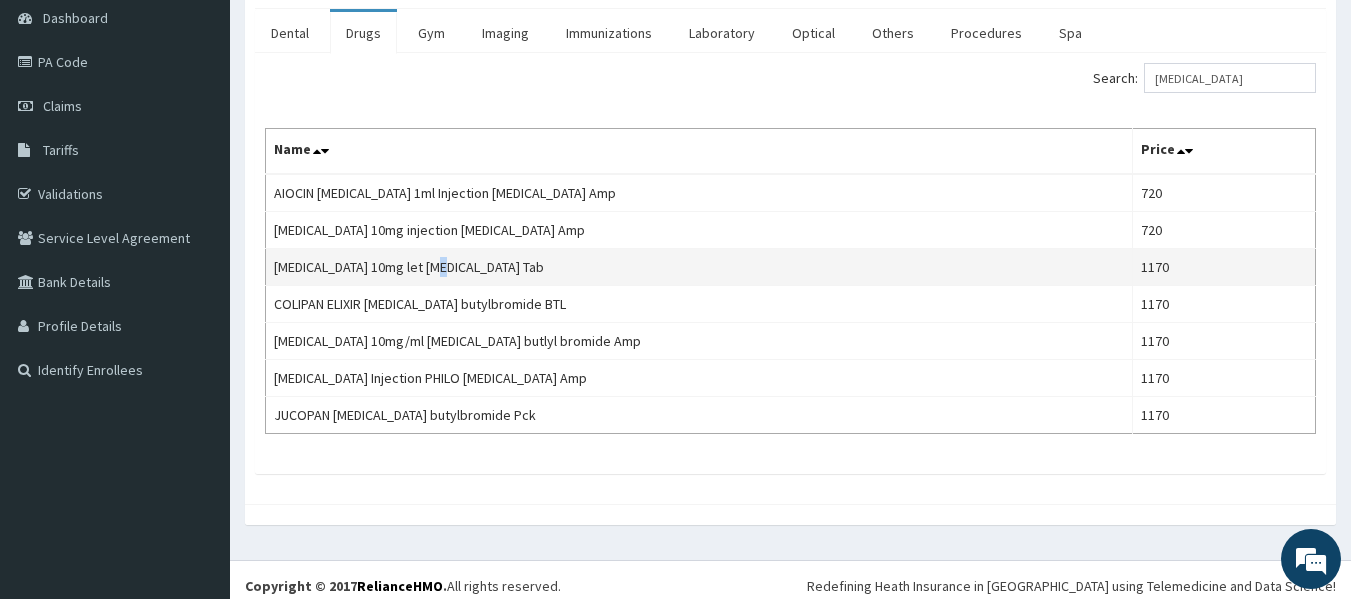click on "Buscopan 10mg let Hyoscine Tab" at bounding box center (699, 267) 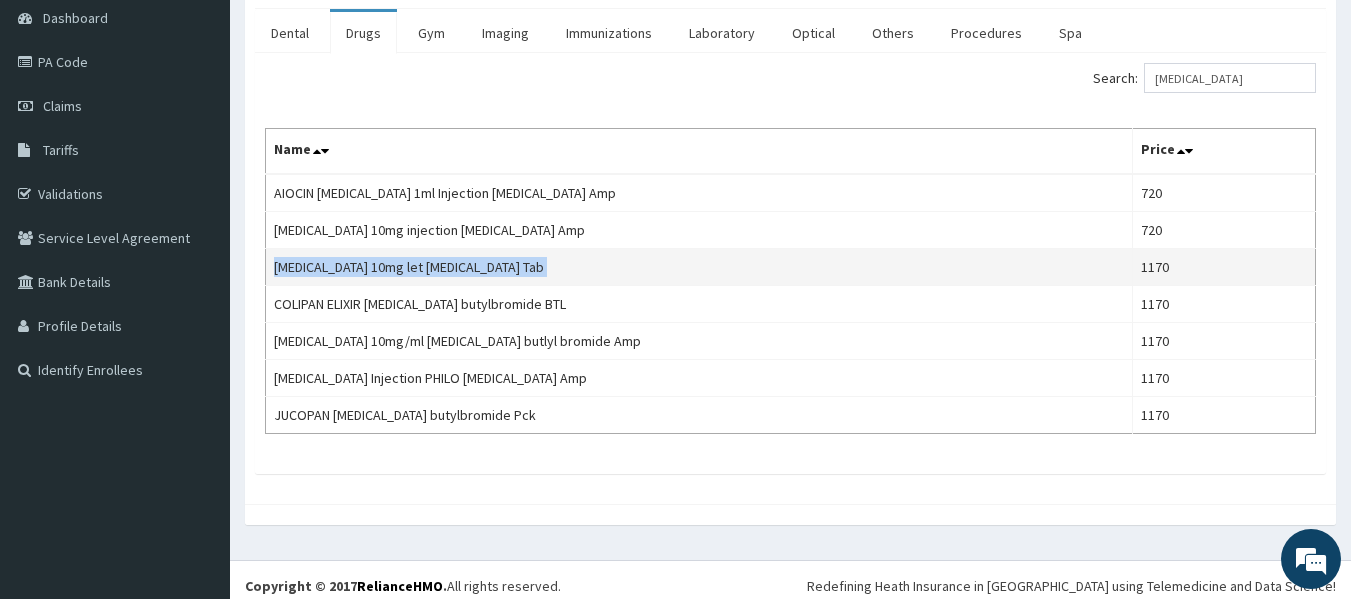click on "Buscopan 10mg let Hyoscine Tab" at bounding box center (699, 267) 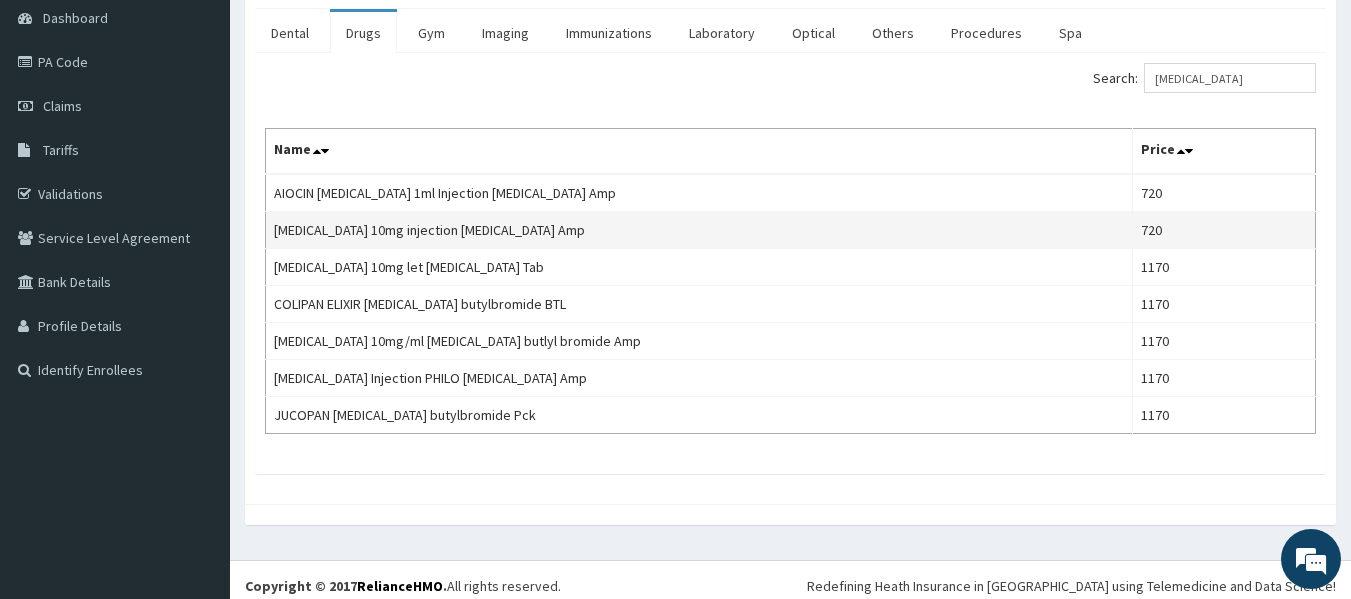 click on "Buscopan 10mg injection Hyoscine Amp" at bounding box center [699, 230] 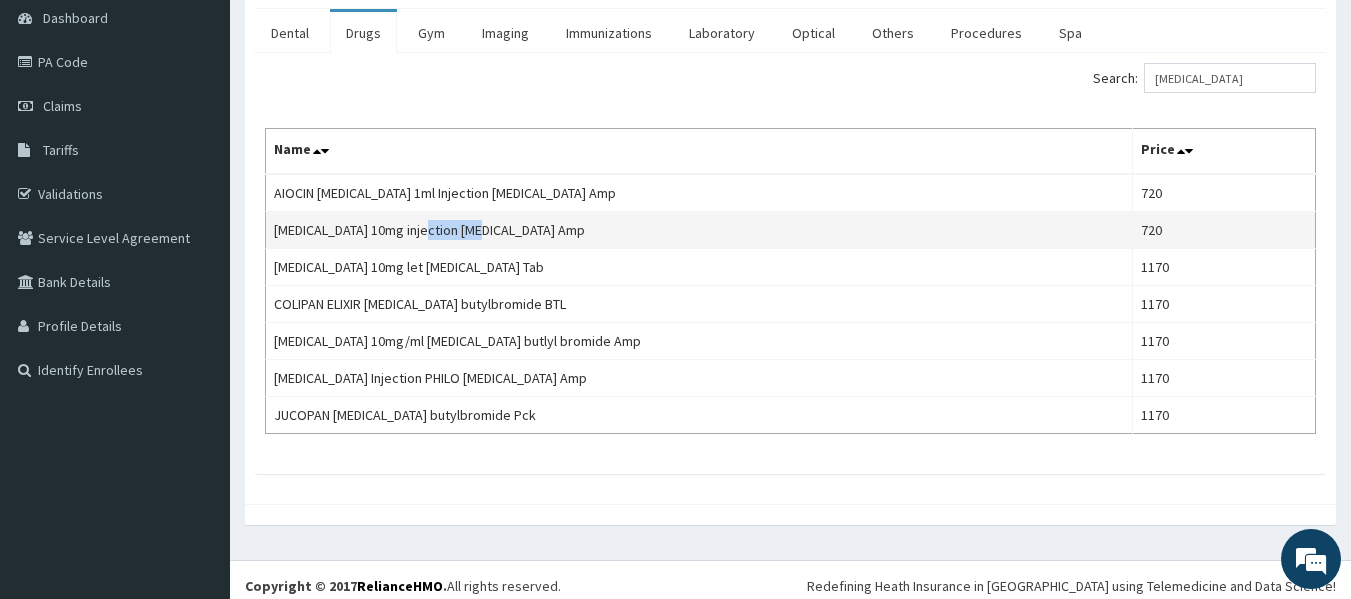 click on "Buscopan 10mg injection Hyoscine Amp" at bounding box center (699, 230) 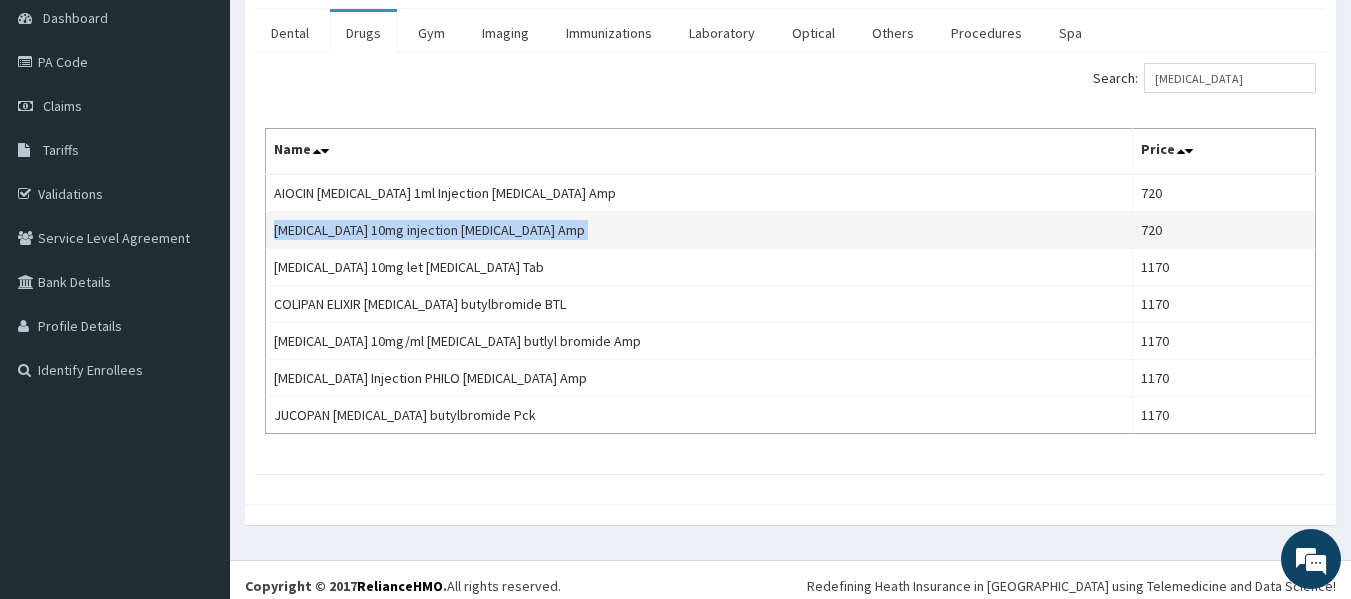 click on "Buscopan 10mg injection Hyoscine Amp" at bounding box center [699, 230] 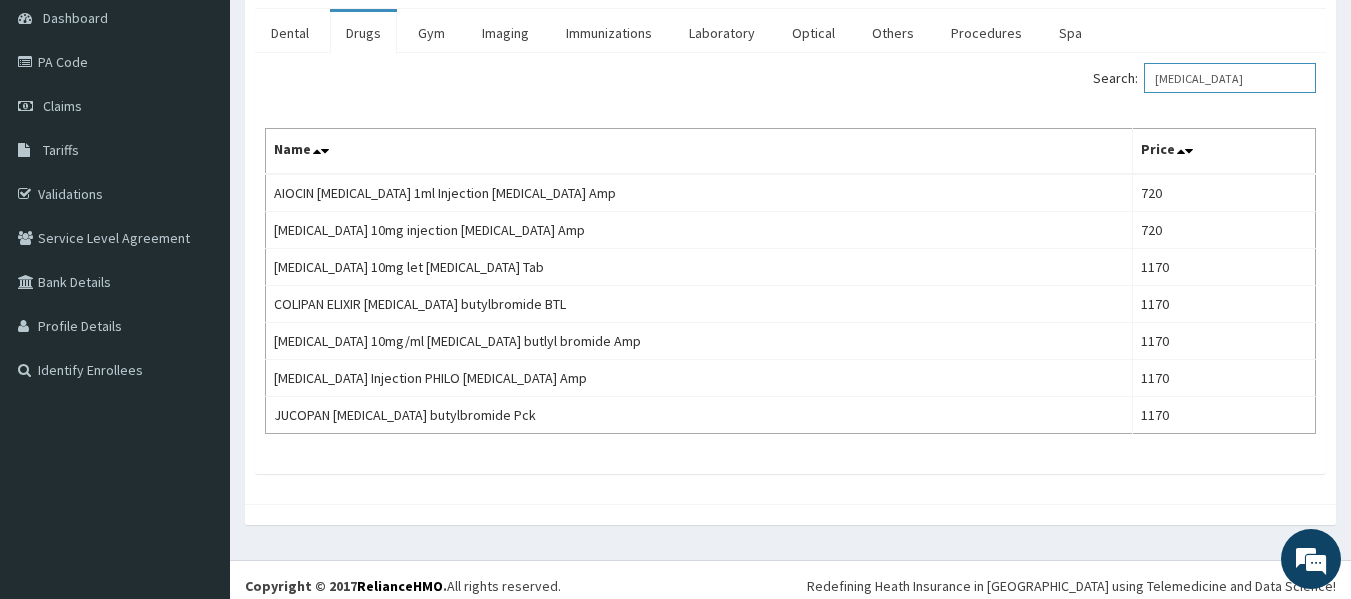 click on "HYOSCINE" at bounding box center [1230, 78] 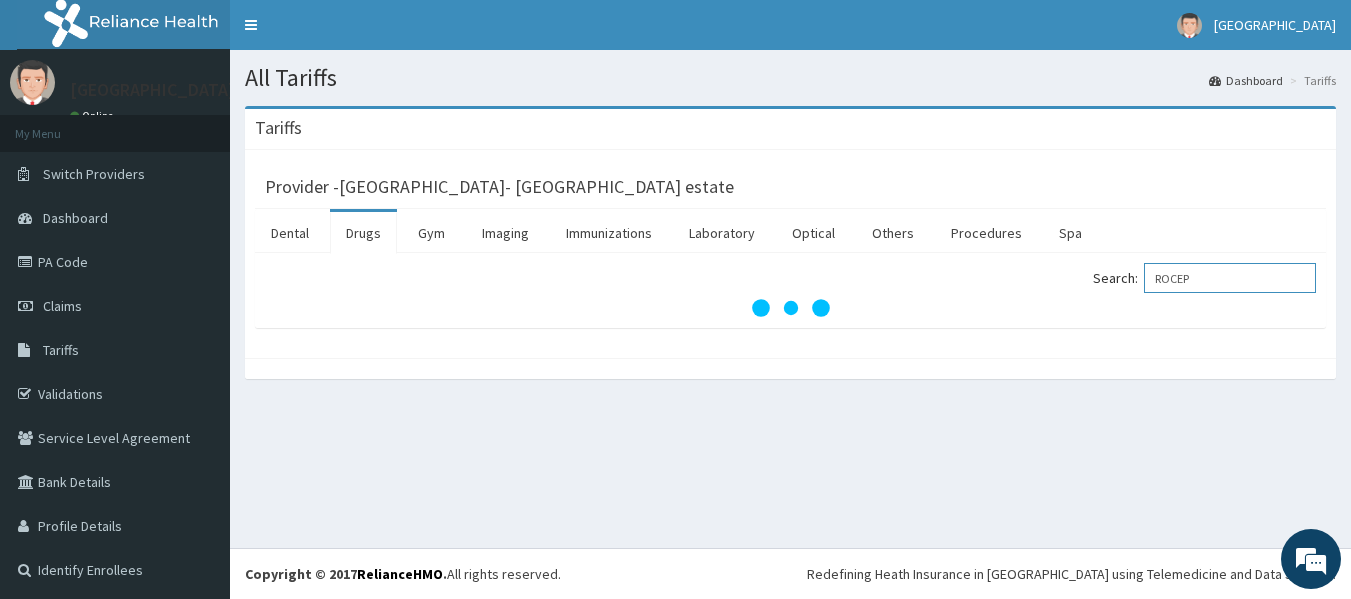 scroll, scrollTop: 0, scrollLeft: 0, axis: both 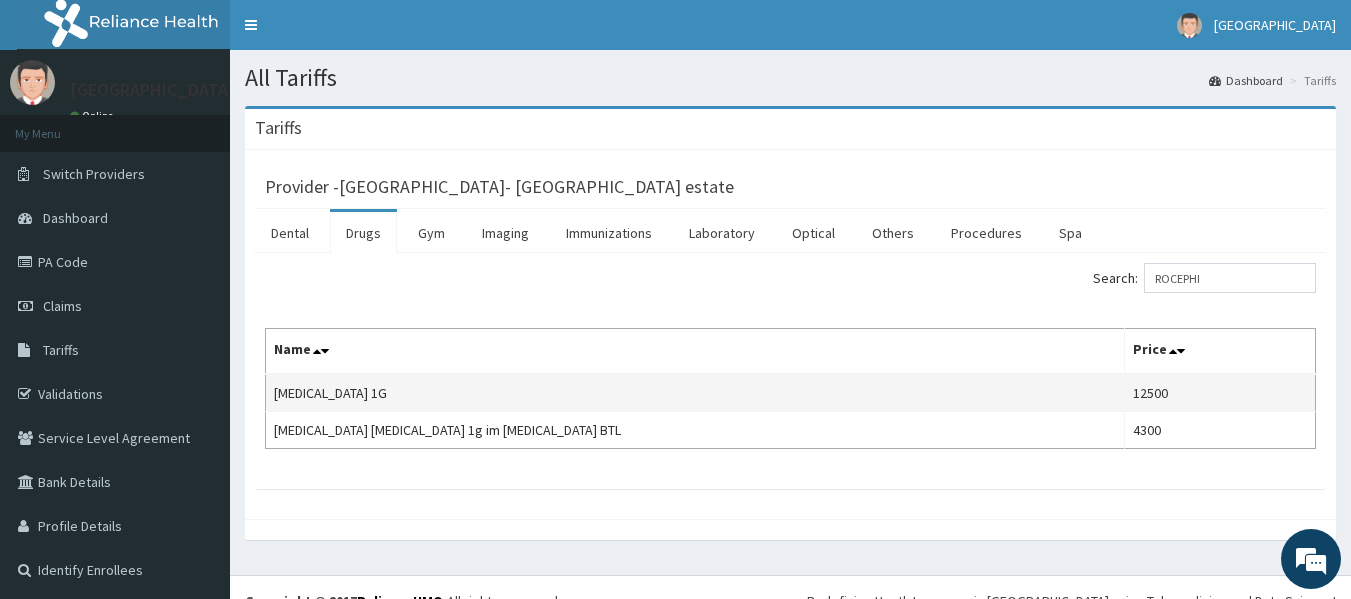 drag, startPoint x: 745, startPoint y: 386, endPoint x: 622, endPoint y: 407, distance: 124.77981 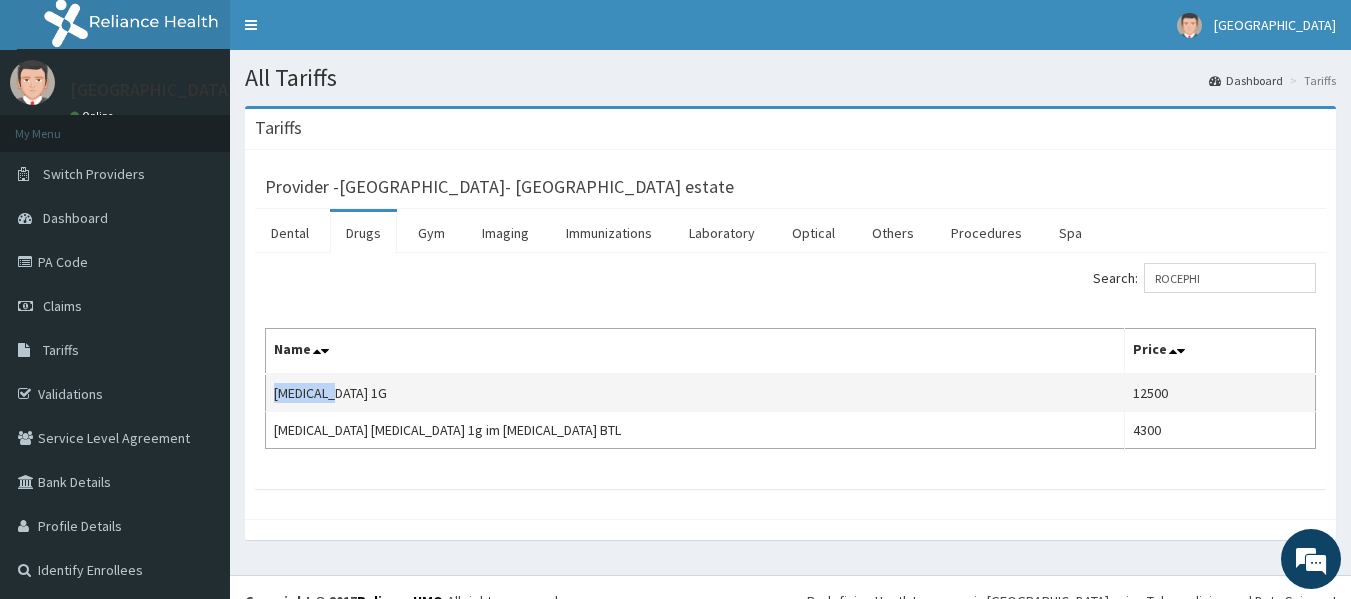 click on "ROCEPHIN 1G" at bounding box center [695, 393] 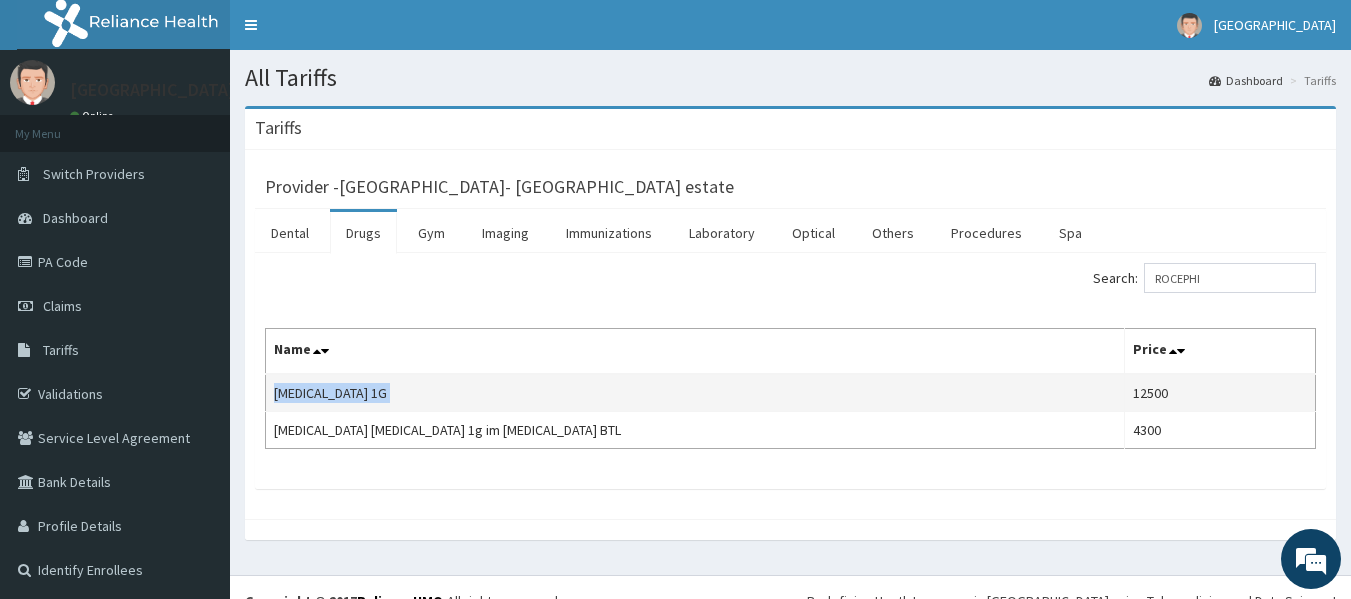 click on "ROCEPHIN 1G" at bounding box center [695, 393] 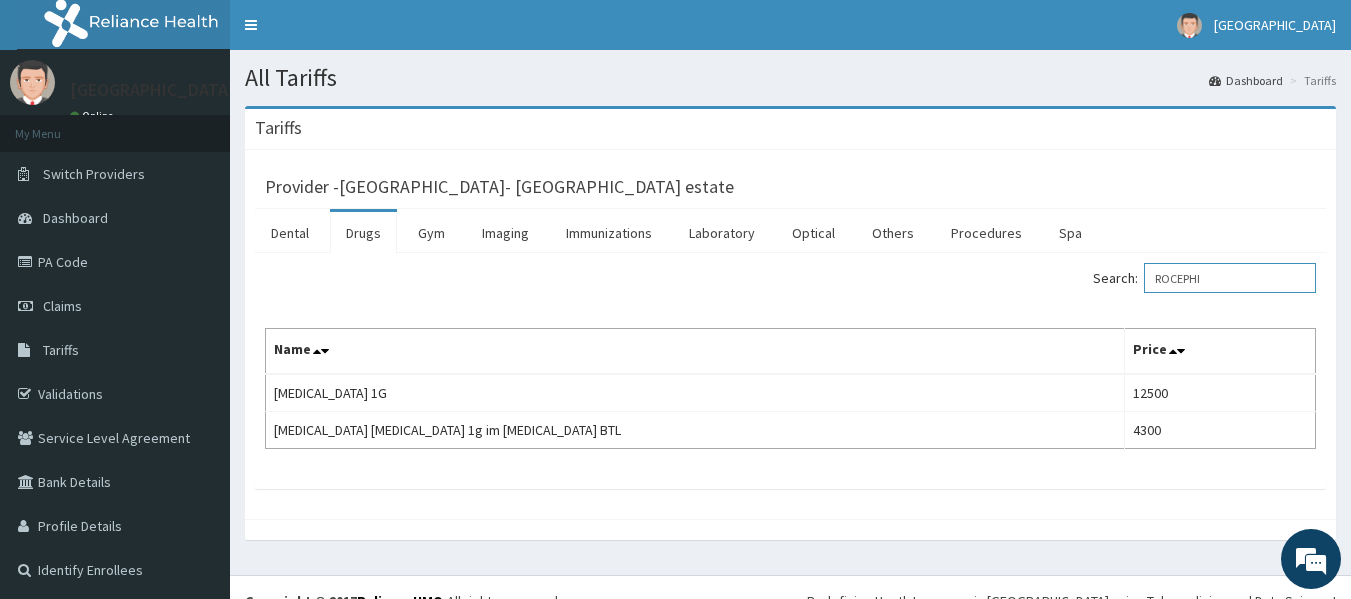 click on "ROCEPHI" at bounding box center (1230, 278) 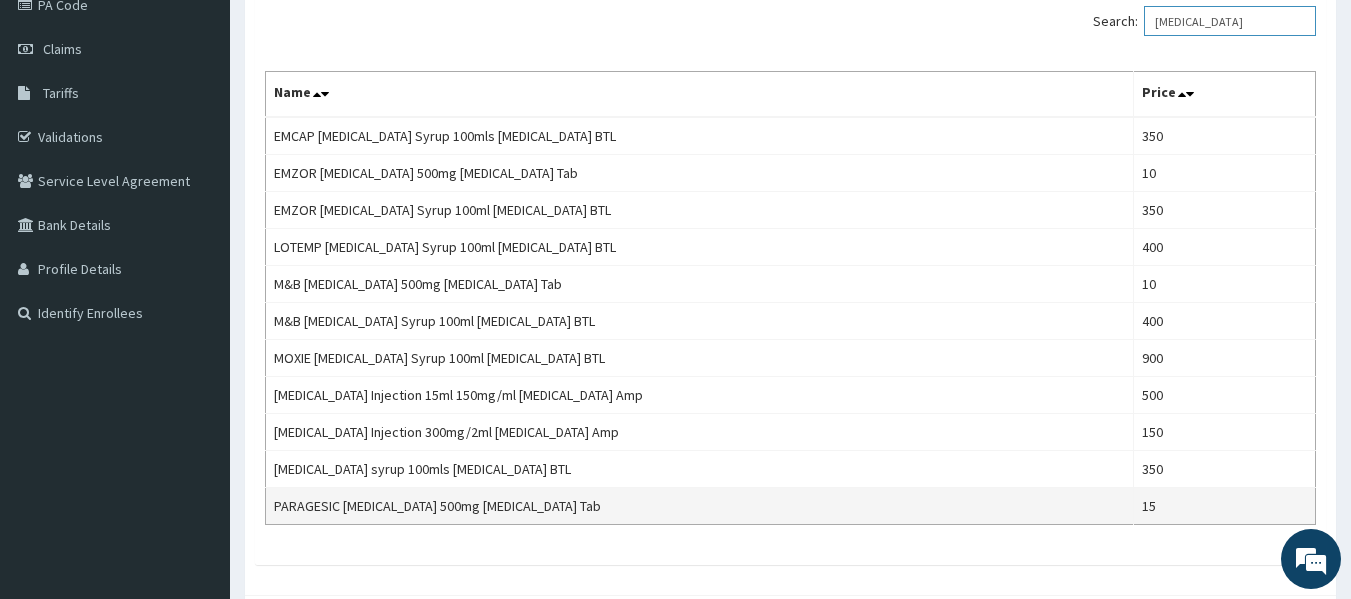 scroll, scrollTop: 300, scrollLeft: 0, axis: vertical 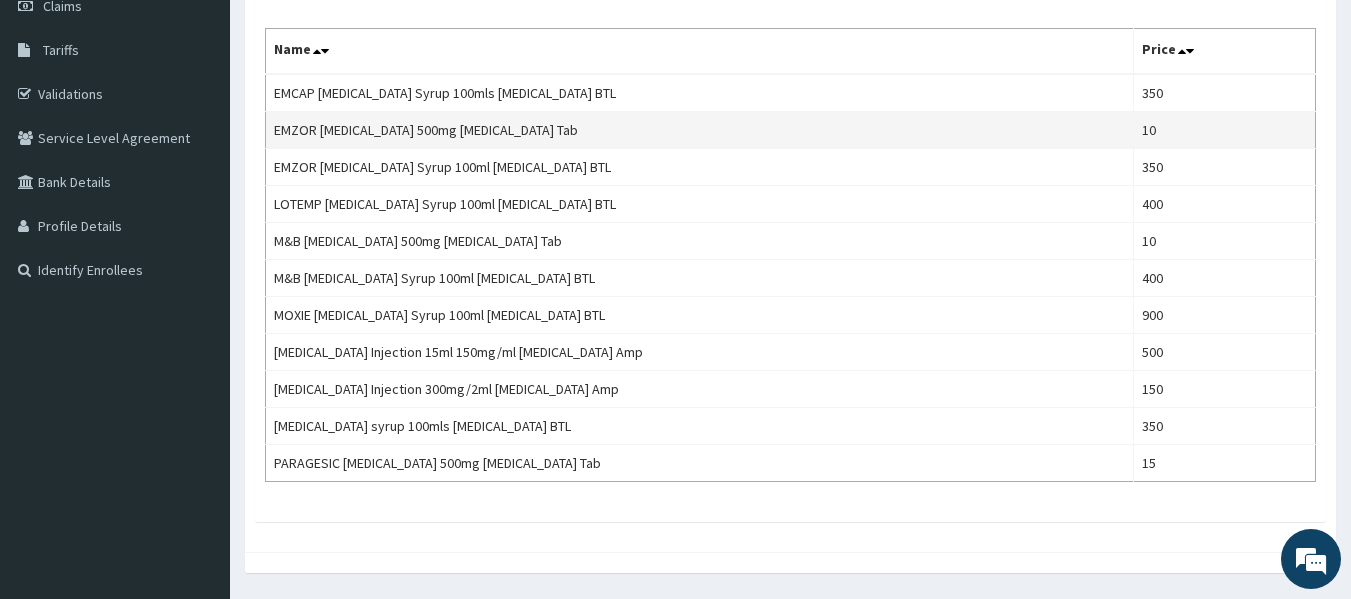 click on "EMZOR PARACETAMOL 500mg Acetaminophen Tab" at bounding box center [700, 130] 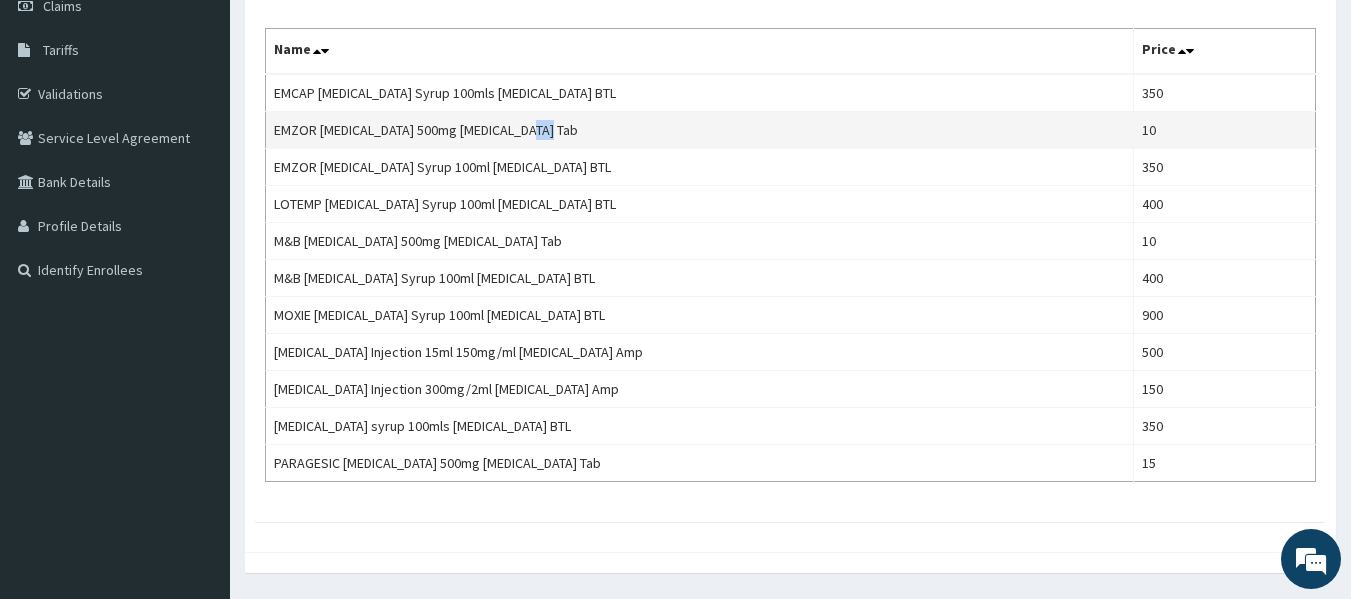 click on "EMZOR PARACETAMOL 500mg Acetaminophen Tab" at bounding box center (700, 130) 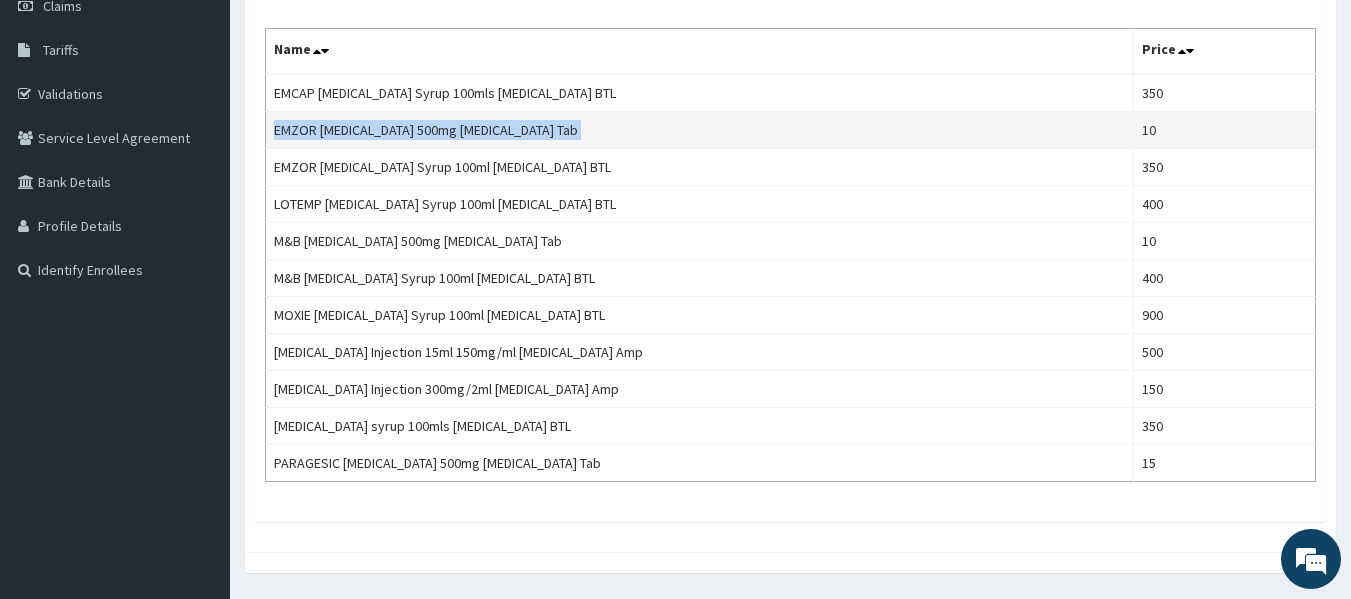 click on "EMZOR PARACETAMOL 500mg Acetaminophen Tab" at bounding box center [700, 130] 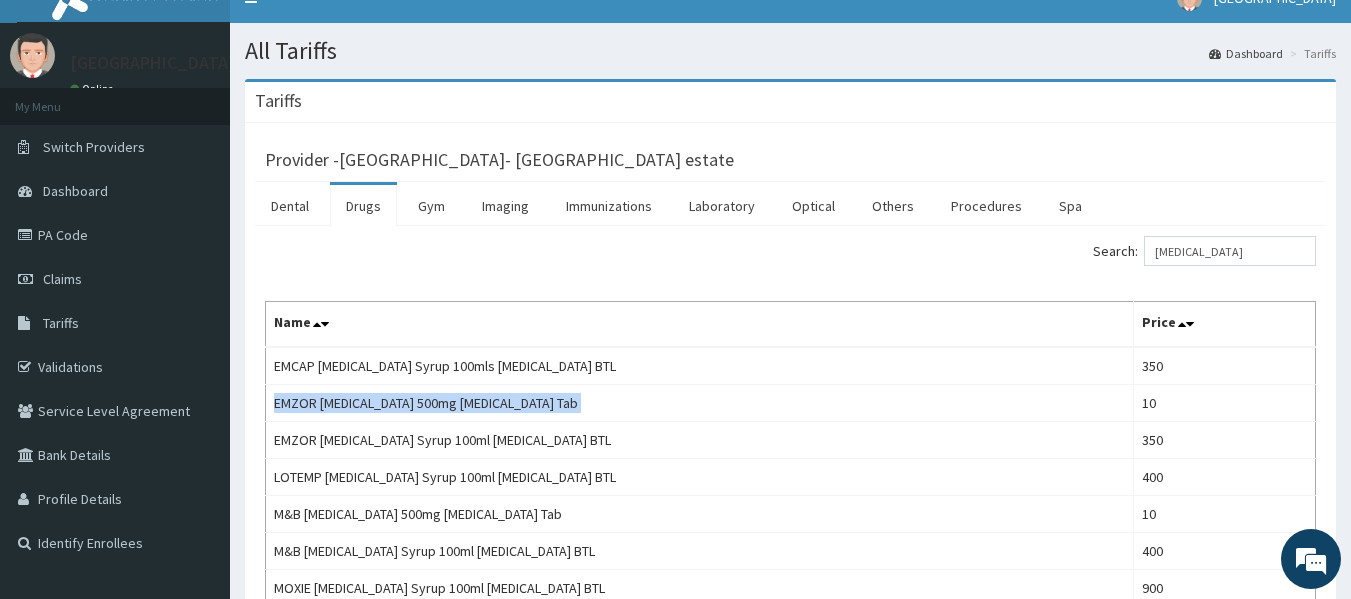 scroll, scrollTop: 0, scrollLeft: 0, axis: both 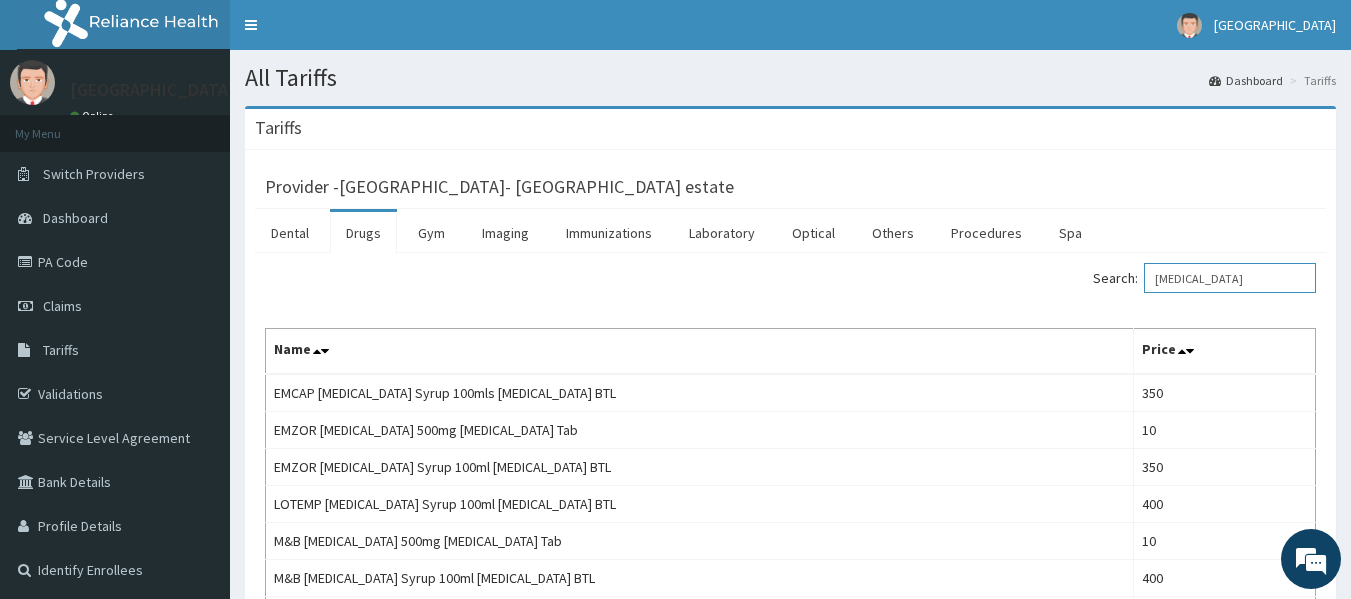 click on "PARACETAMOL" at bounding box center [1230, 278] 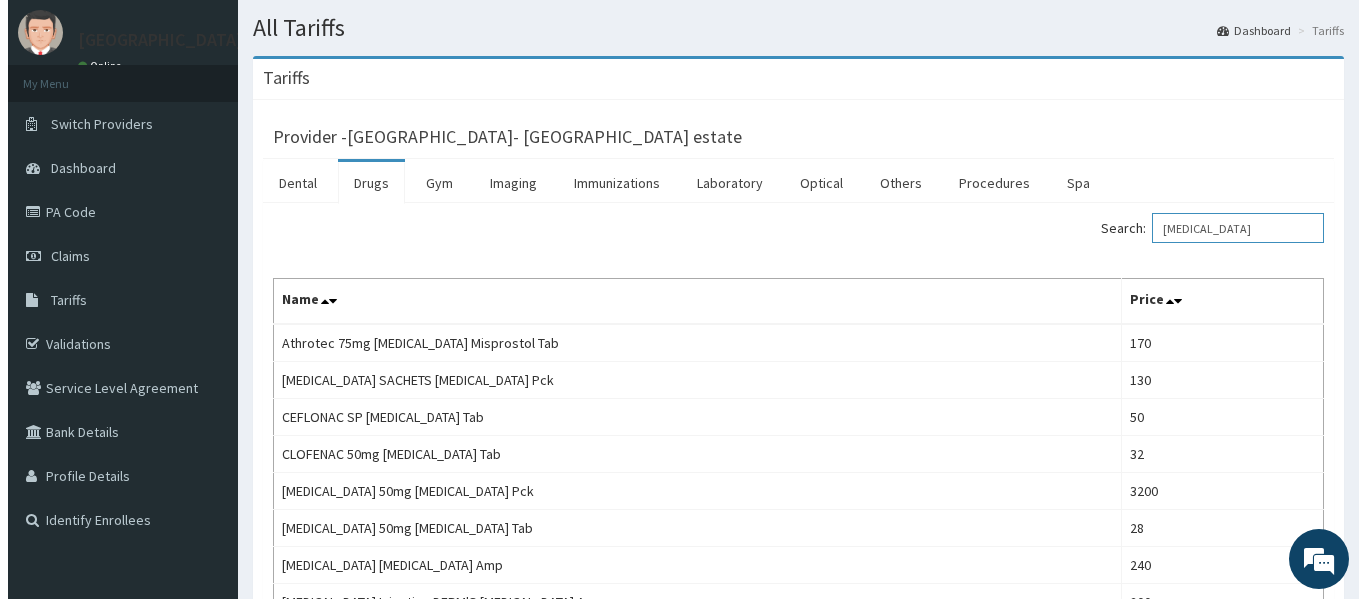 scroll, scrollTop: 0, scrollLeft: 0, axis: both 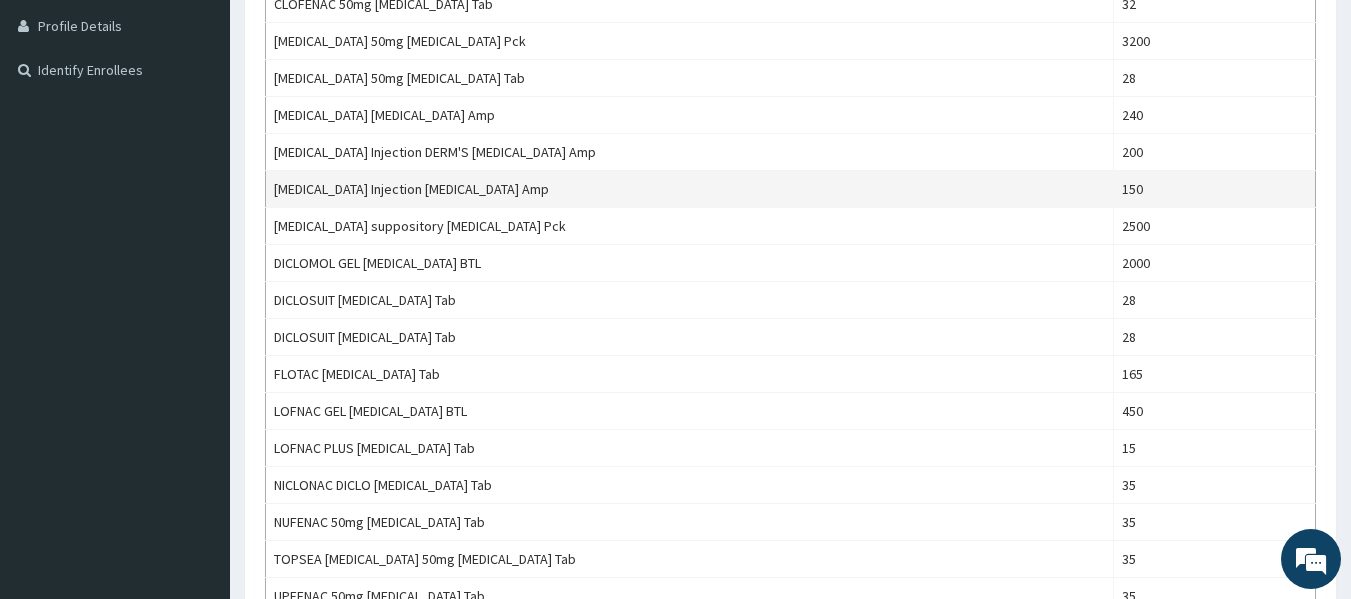 click on "DICLOFENAC SODIUM Injection Diclofenac Amp" at bounding box center [690, 189] 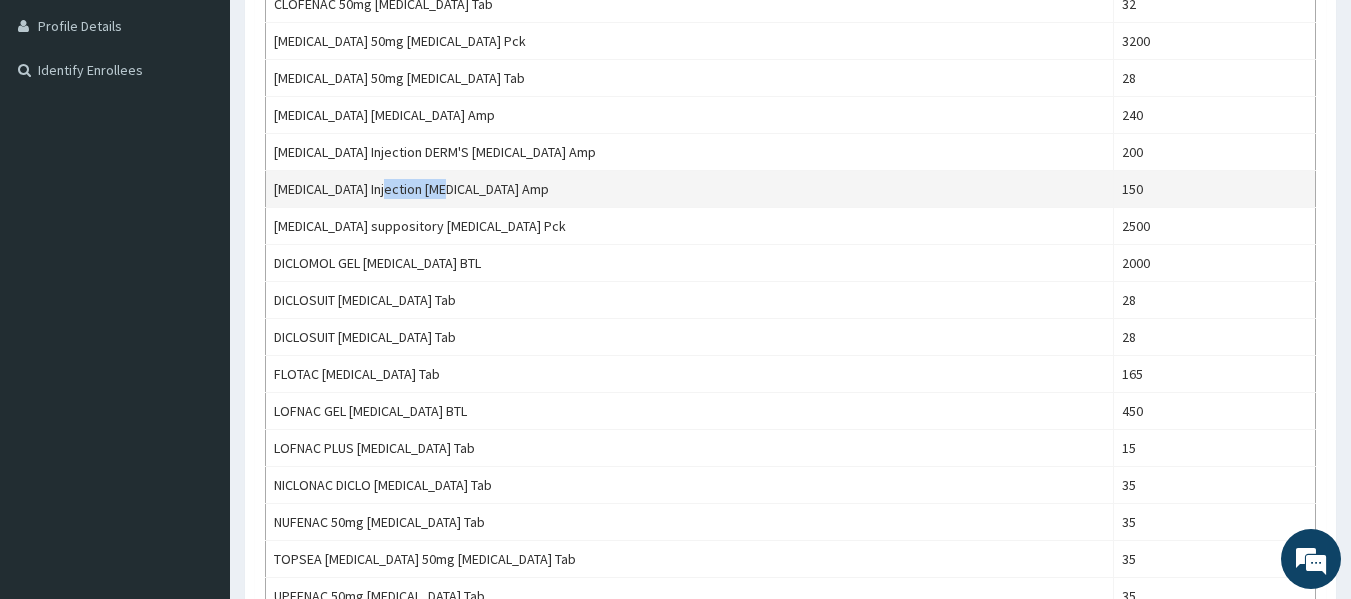 click on "DICLOFENAC SODIUM Injection Diclofenac Amp" at bounding box center (690, 189) 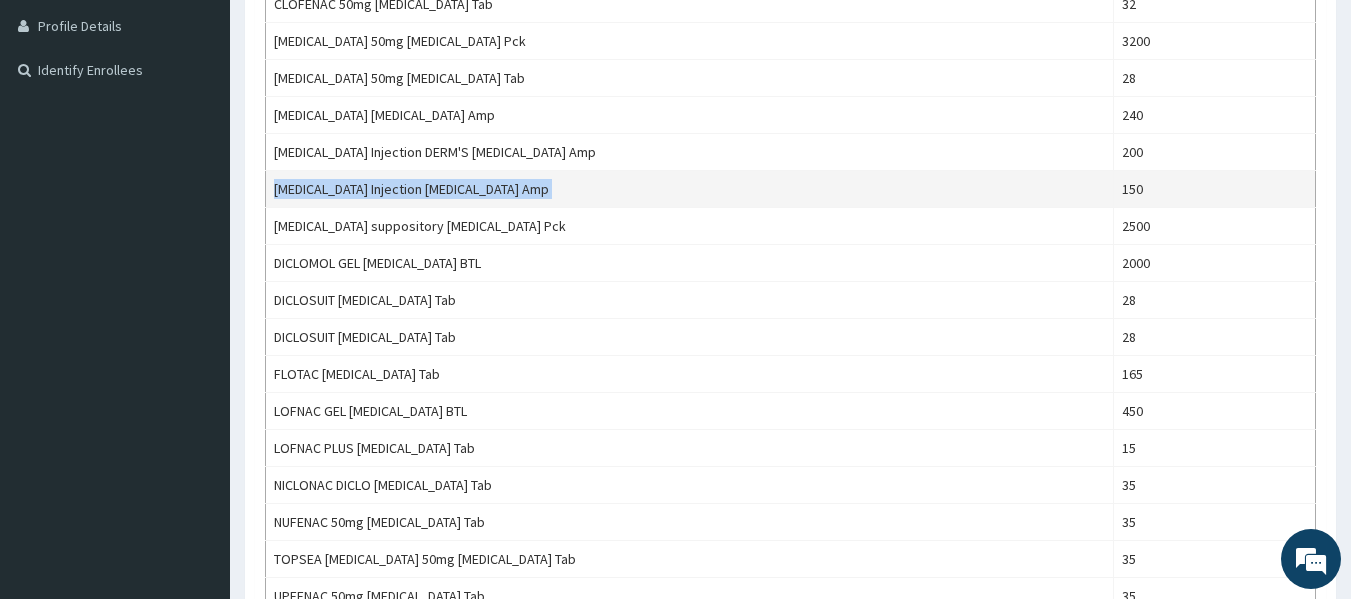 click on "DICLOFENAC SODIUM Injection Diclofenac Amp" at bounding box center (690, 189) 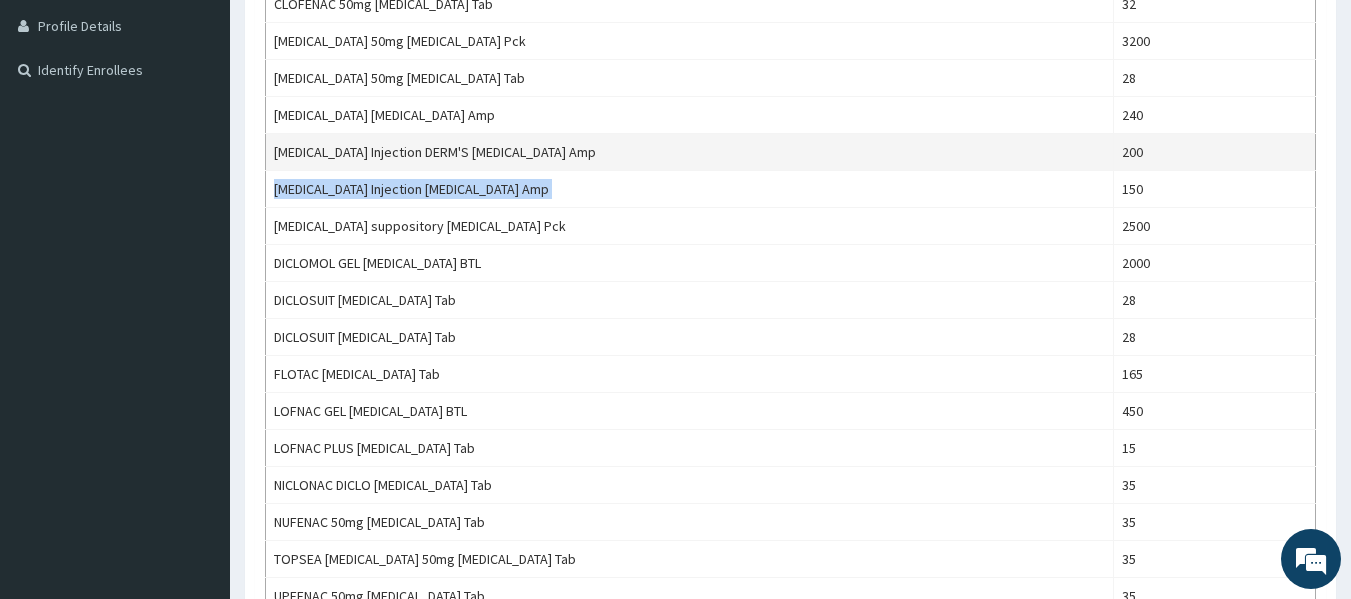 click on "DICLOFENAC Injection DERM'S Diclofenac Amp" at bounding box center [690, 152] 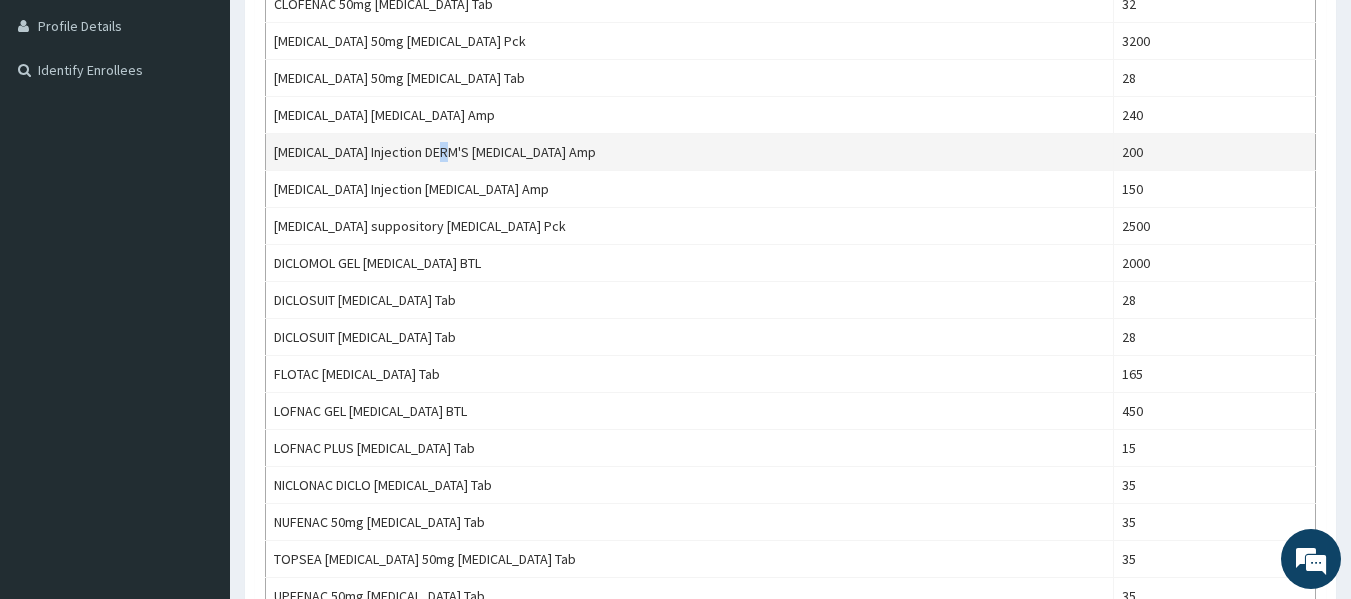 click on "DICLOFENAC Injection DERM'S Diclofenac Amp" at bounding box center [690, 152] 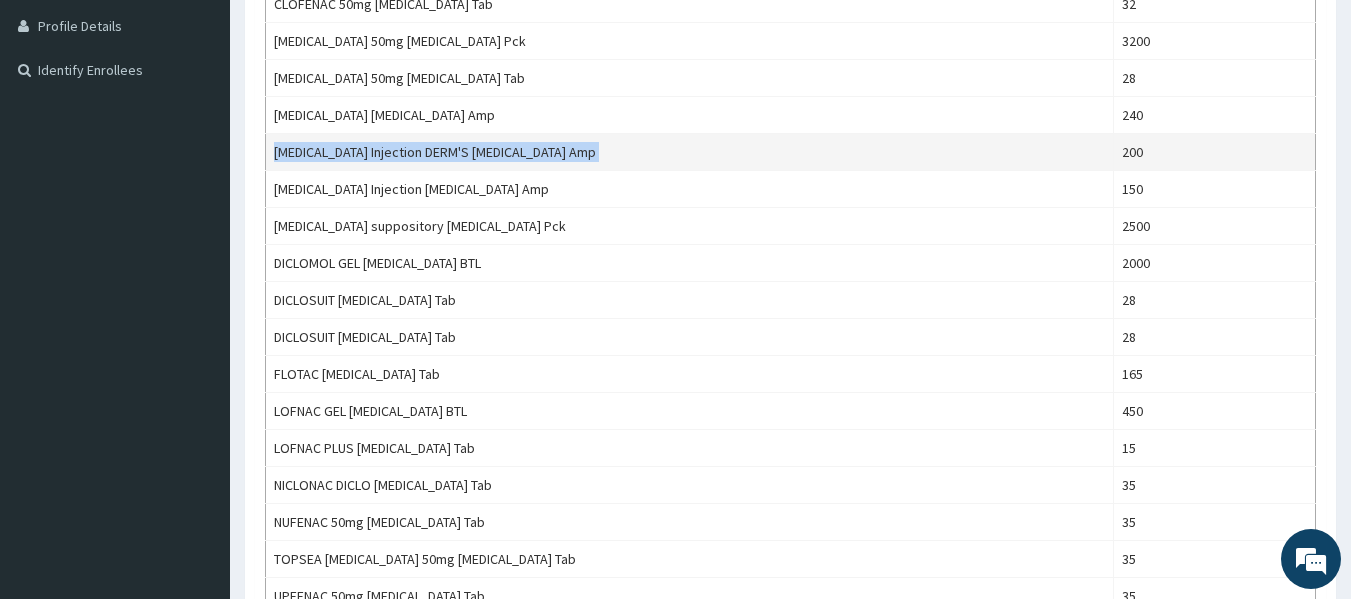 click on "DICLOFENAC Injection DERM'S Diclofenac Amp" at bounding box center [690, 152] 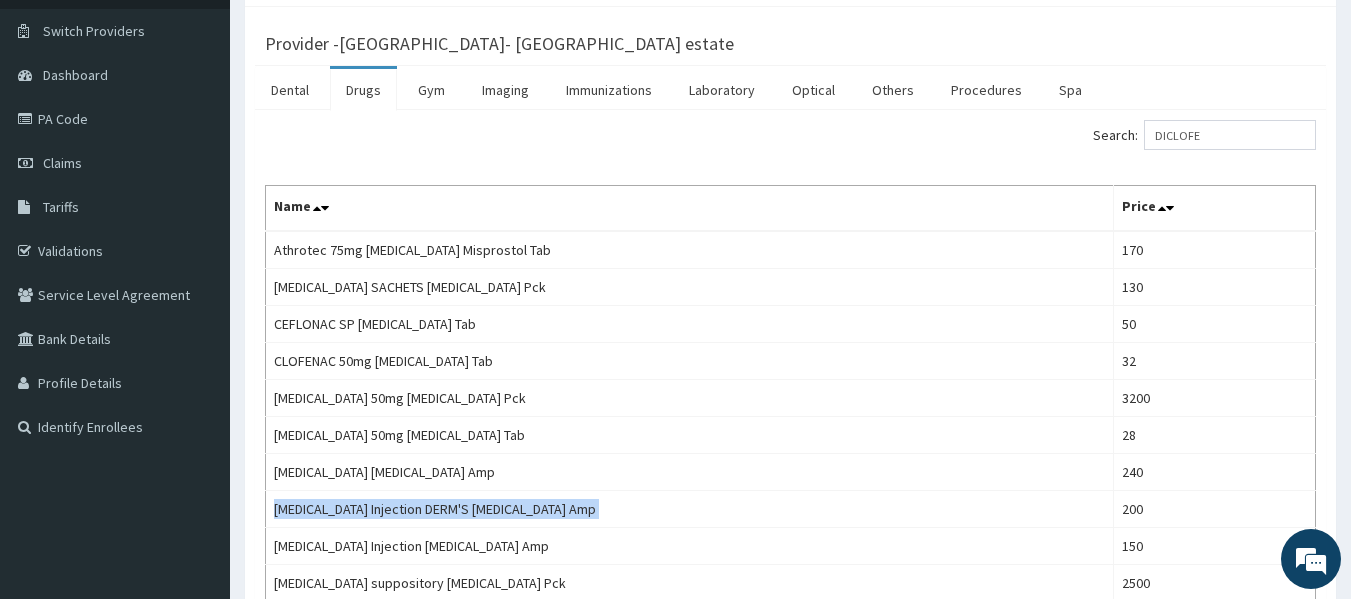 scroll, scrollTop: 100, scrollLeft: 0, axis: vertical 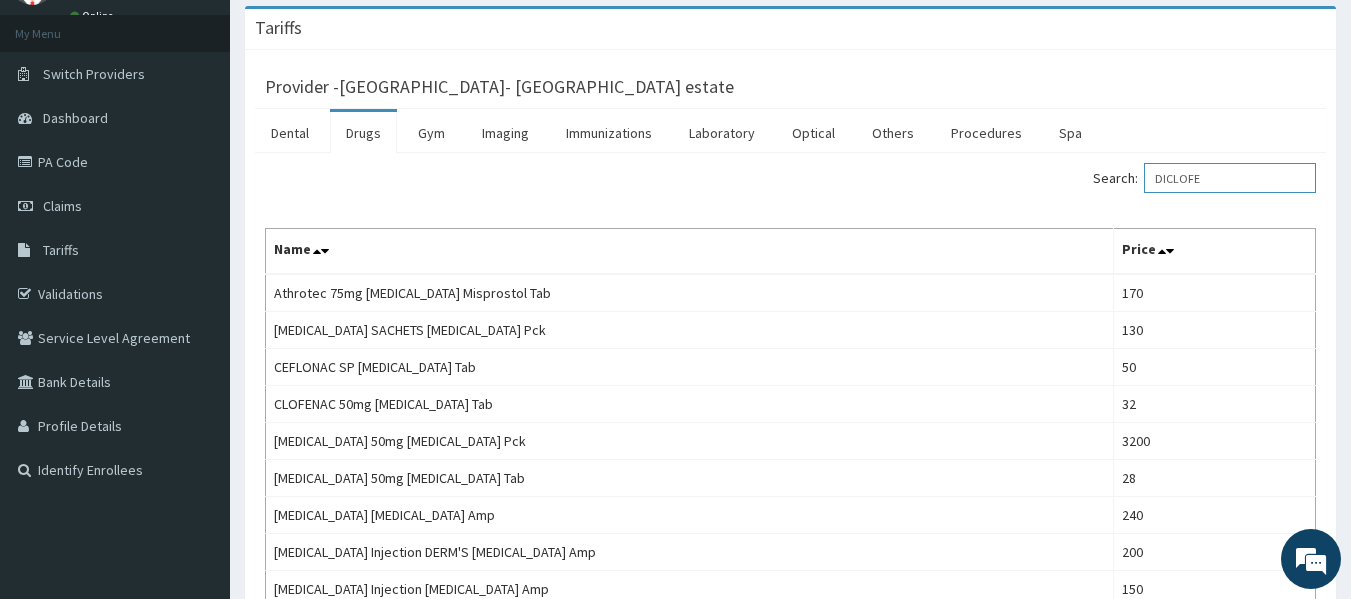 click on "DICLOFE" at bounding box center [1230, 178] 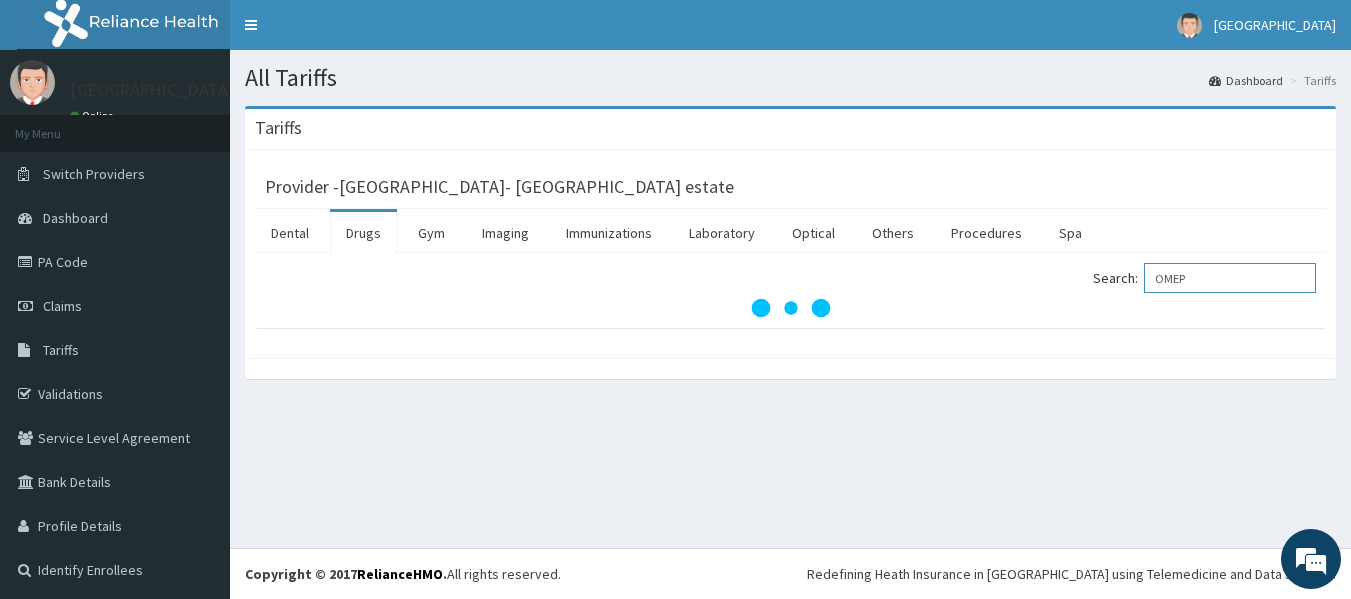 scroll, scrollTop: 0, scrollLeft: 0, axis: both 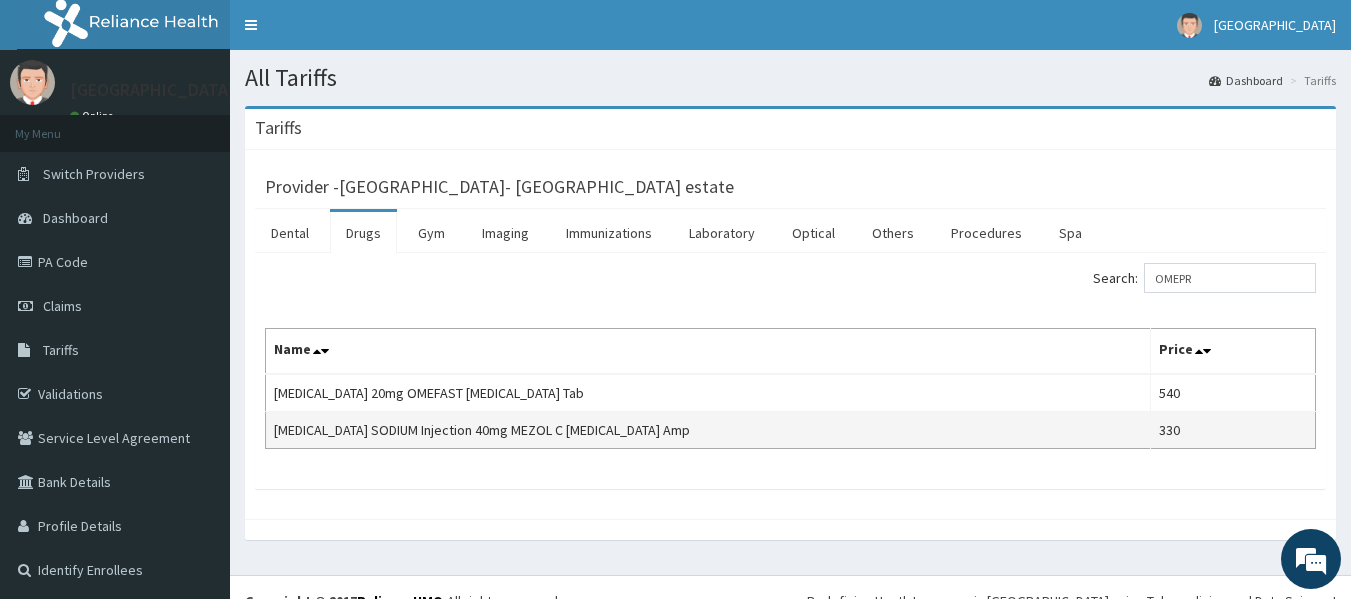 click on "OMEPRAZOLE SODIUM Injection 40mg MEZOL C Omeprazole Amp" at bounding box center [708, 430] 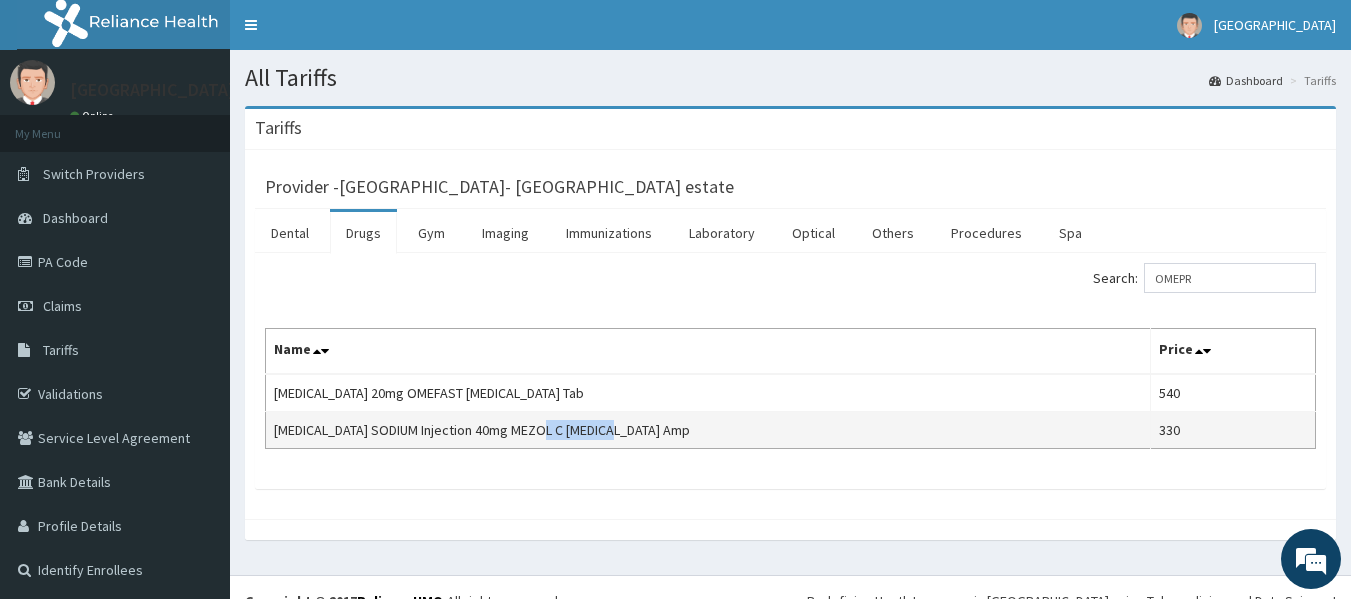 click on "OMEPRAZOLE SODIUM Injection 40mg MEZOL C Omeprazole Amp" at bounding box center (708, 430) 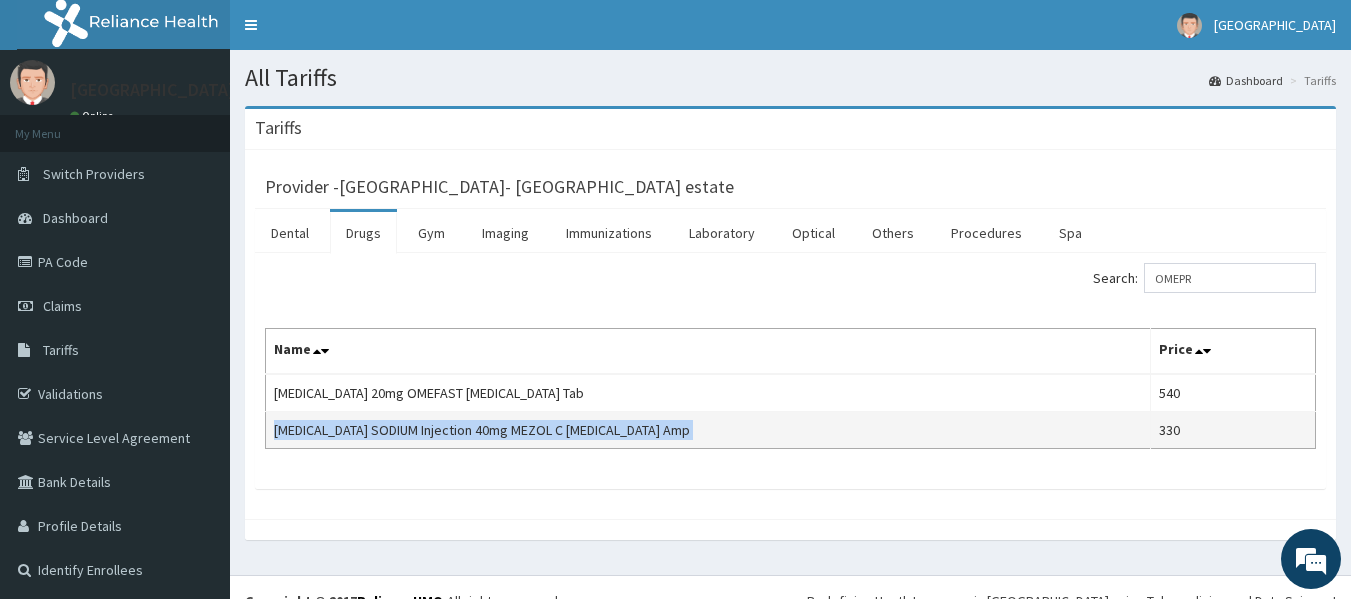 click on "OMEPRAZOLE SODIUM Injection 40mg MEZOL C Omeprazole Amp" at bounding box center [708, 430] 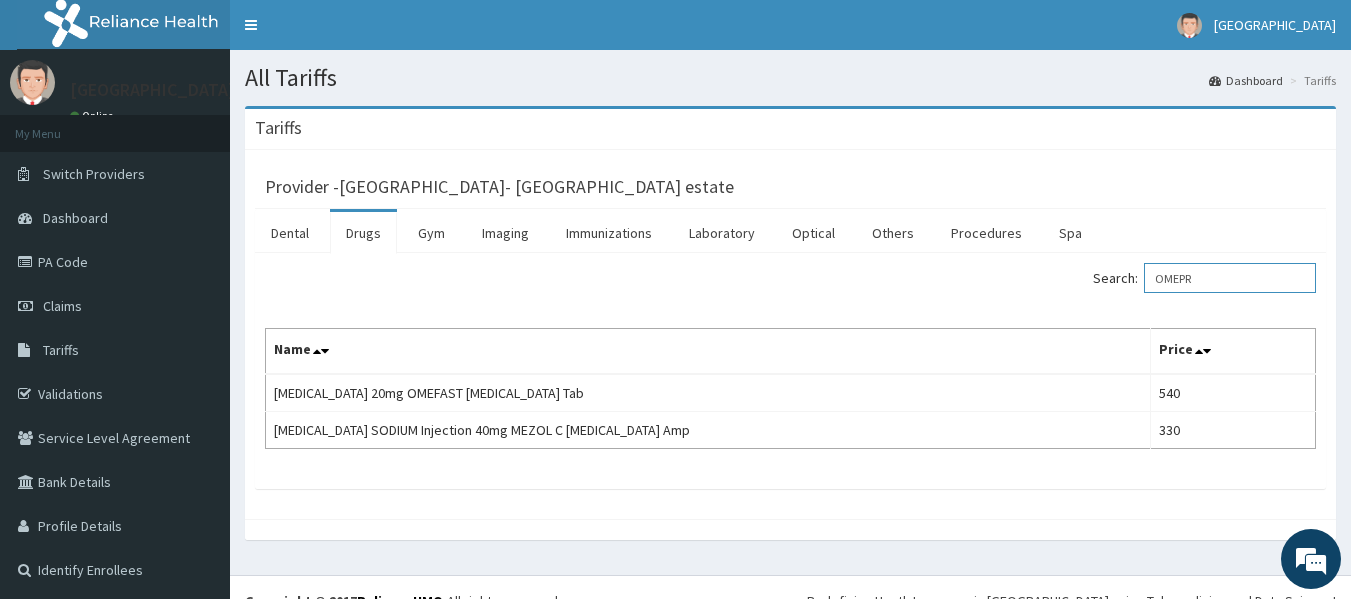 click on "OMEPR" at bounding box center [1230, 278] 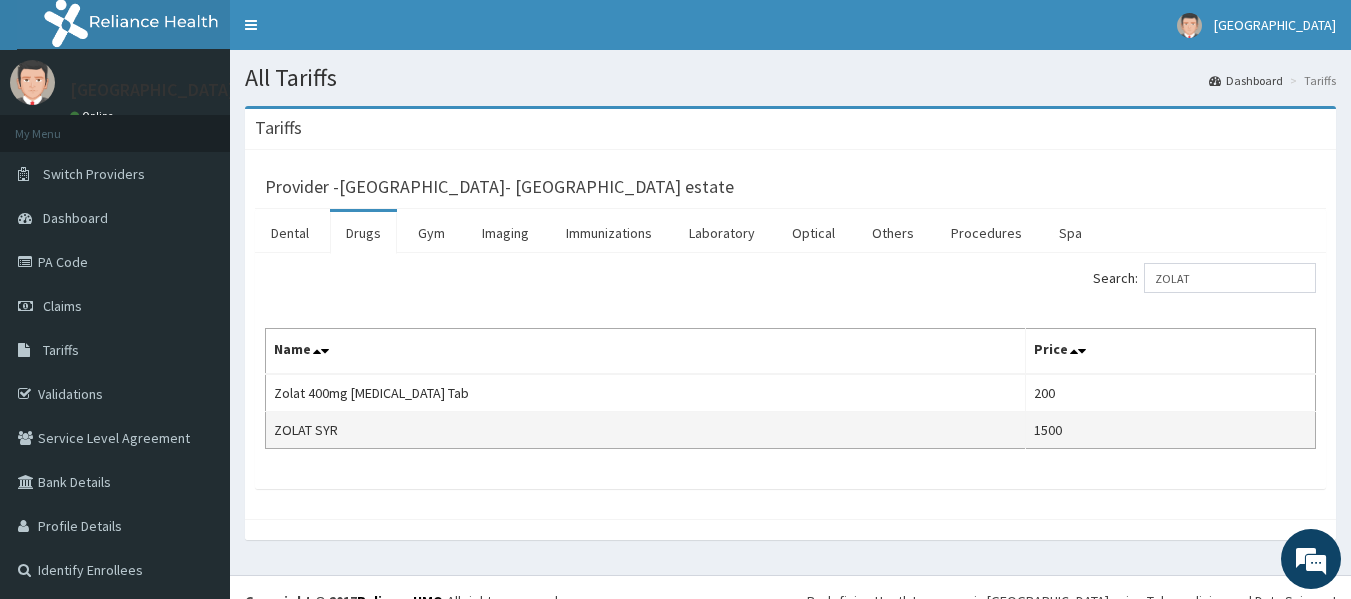 click on "ZOLAT SYR" at bounding box center (646, 430) 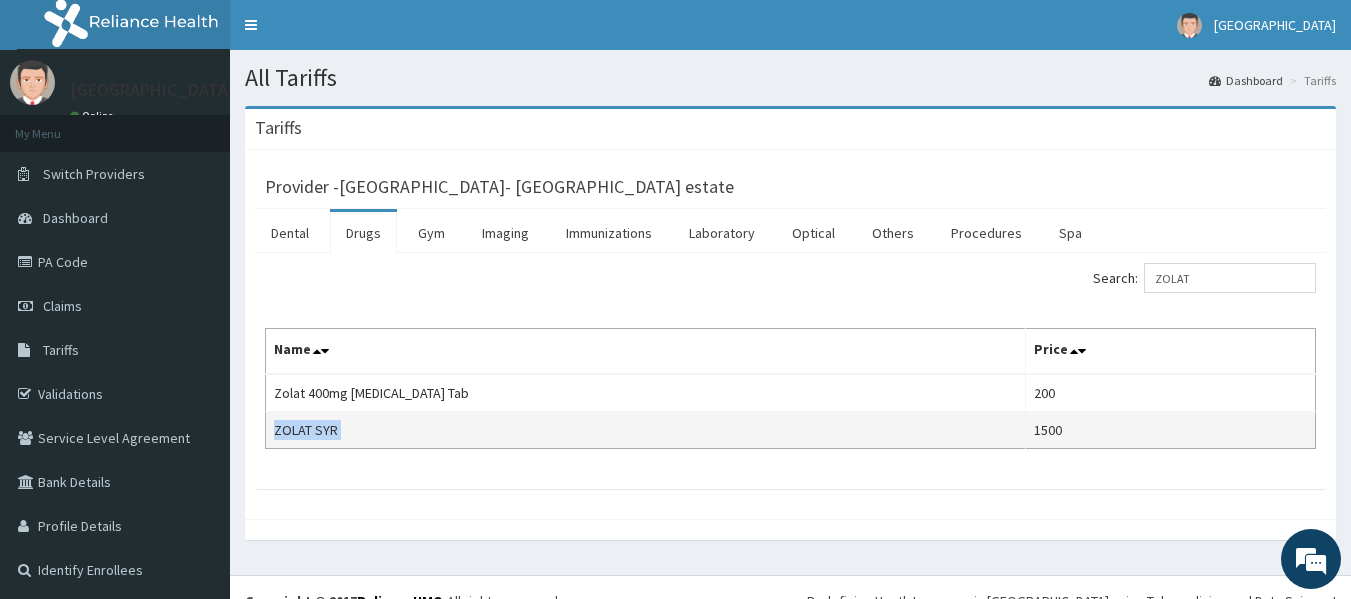 click on "ZOLAT SYR" at bounding box center [646, 430] 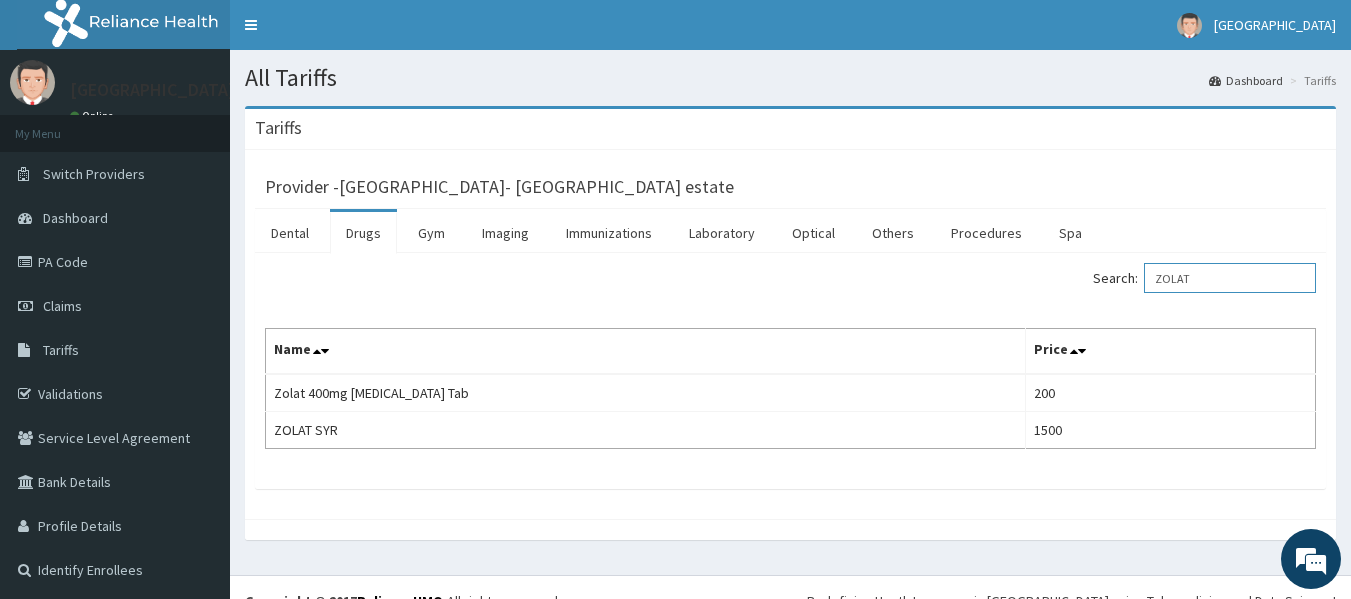 click on "ZOLAT" at bounding box center [1230, 278] 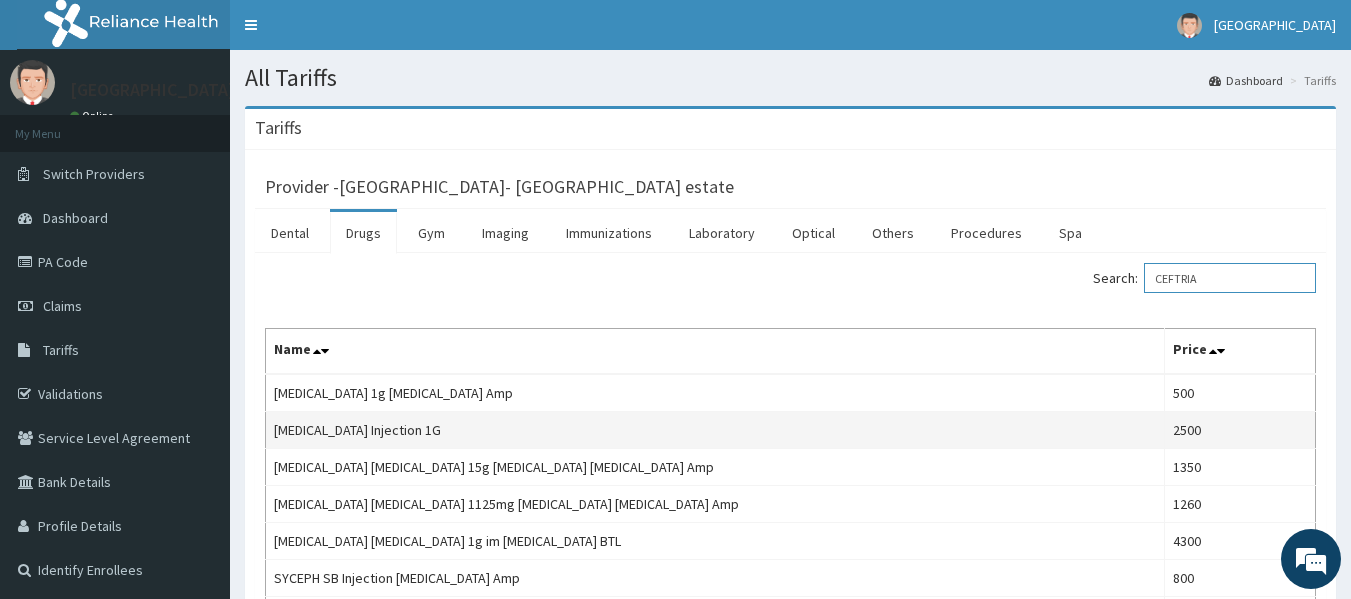 type on "CEFTRIA" 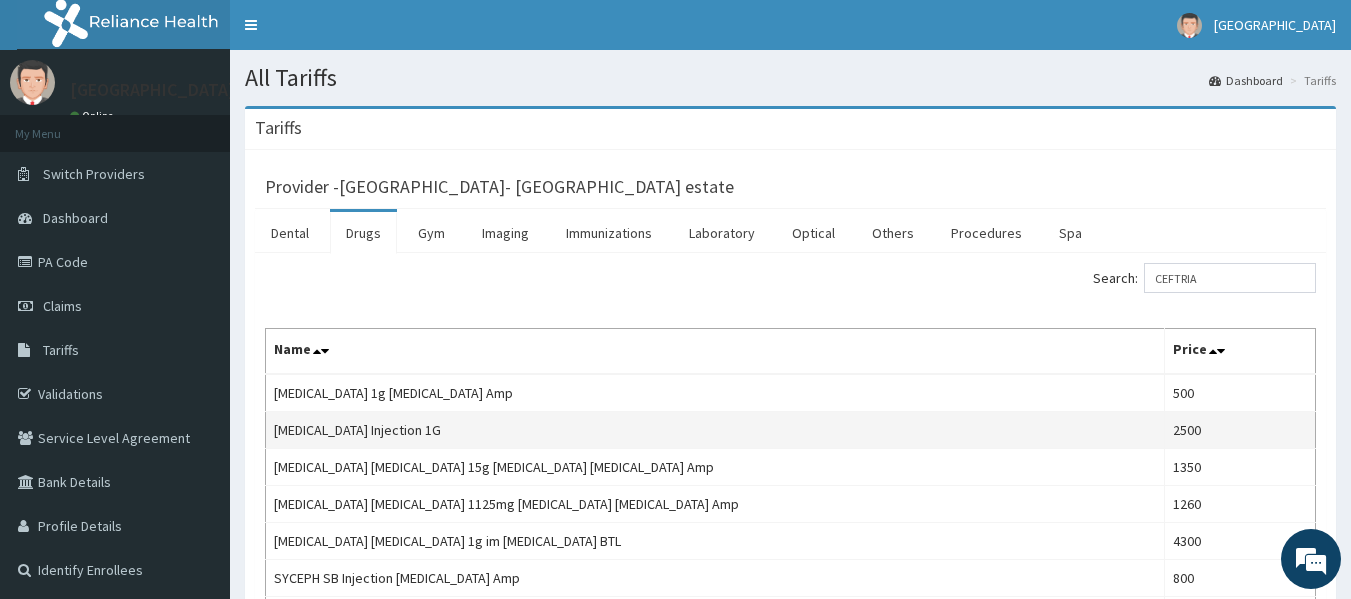 click on "Ceftriaxone Injection 1G" at bounding box center [715, 430] 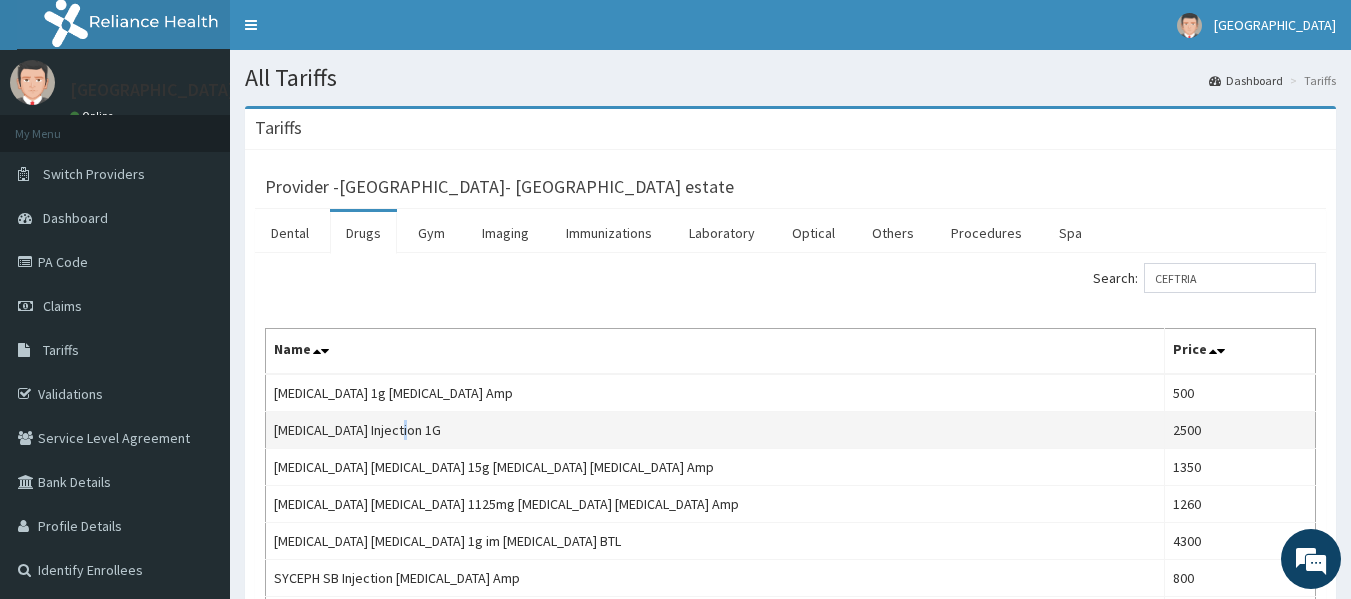 click on "Ceftriaxone Injection 1G" at bounding box center (715, 430) 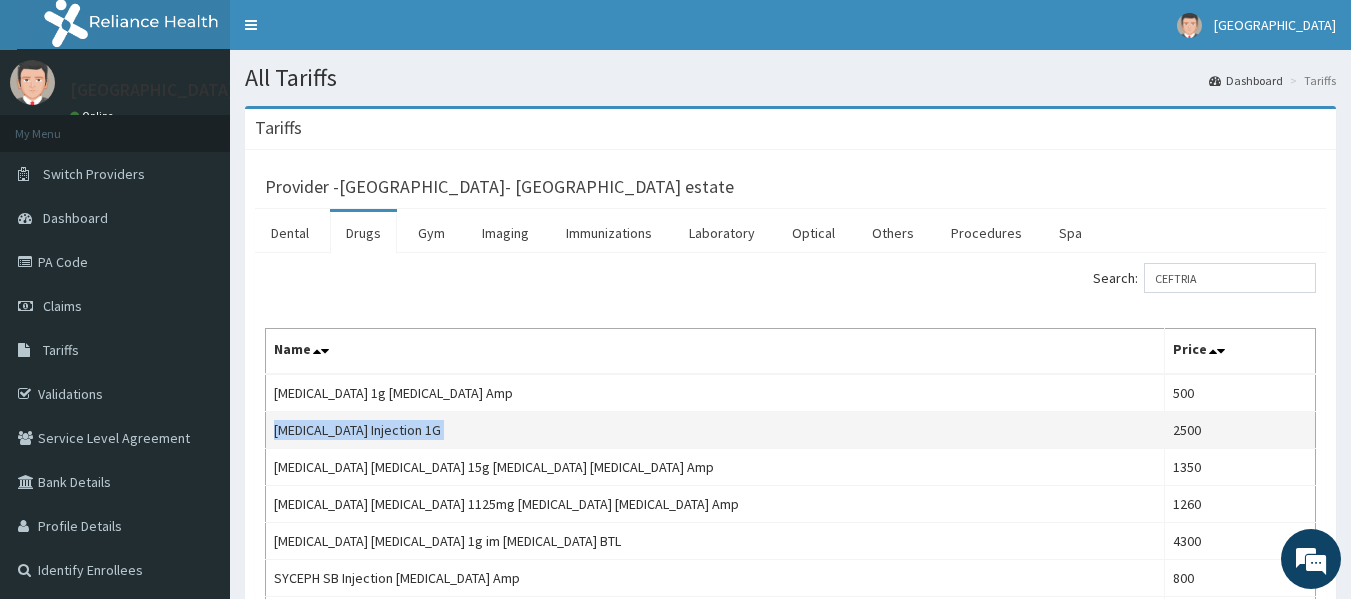 click on "Ceftriaxone Injection 1G" at bounding box center [715, 430] 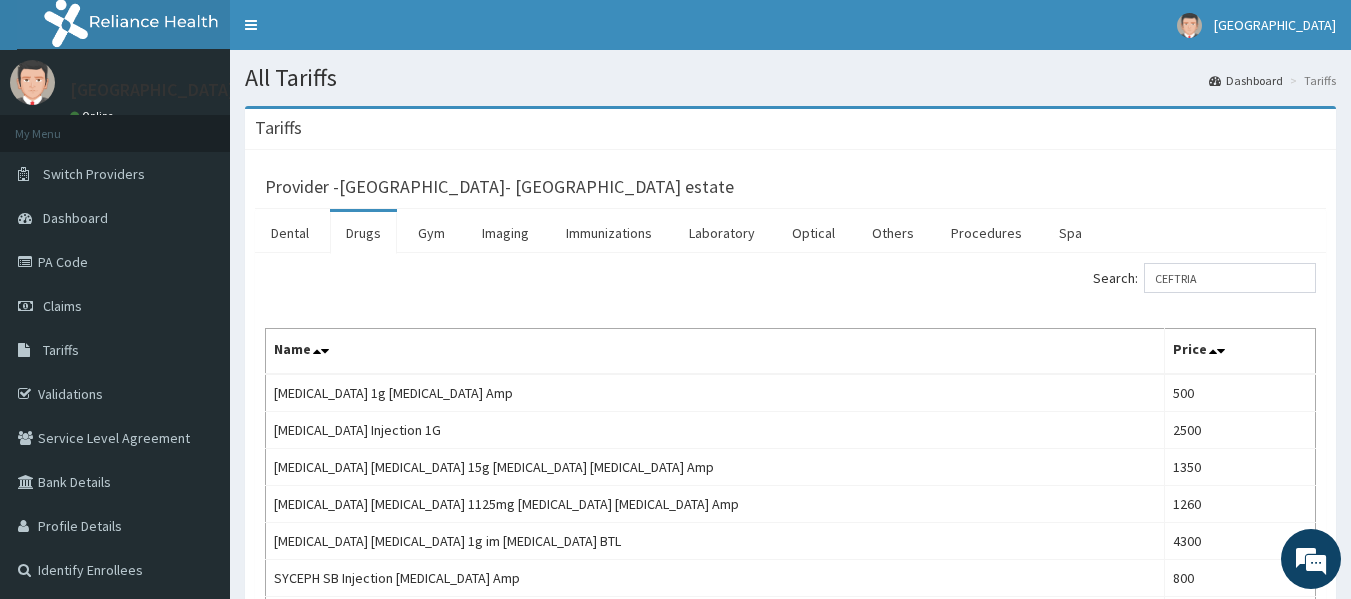 drag, startPoint x: 393, startPoint y: 436, endPoint x: 492, endPoint y: 200, distance: 255.92381 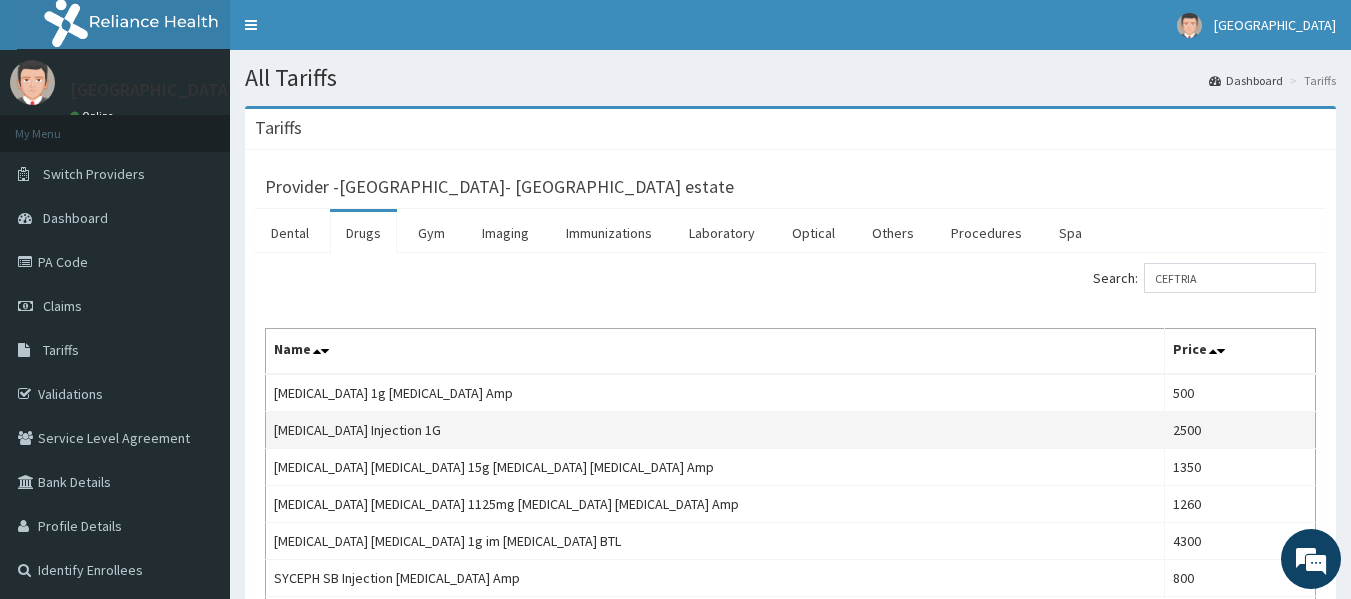 click on "Ceftriaxone Injection 1G" at bounding box center [715, 430] 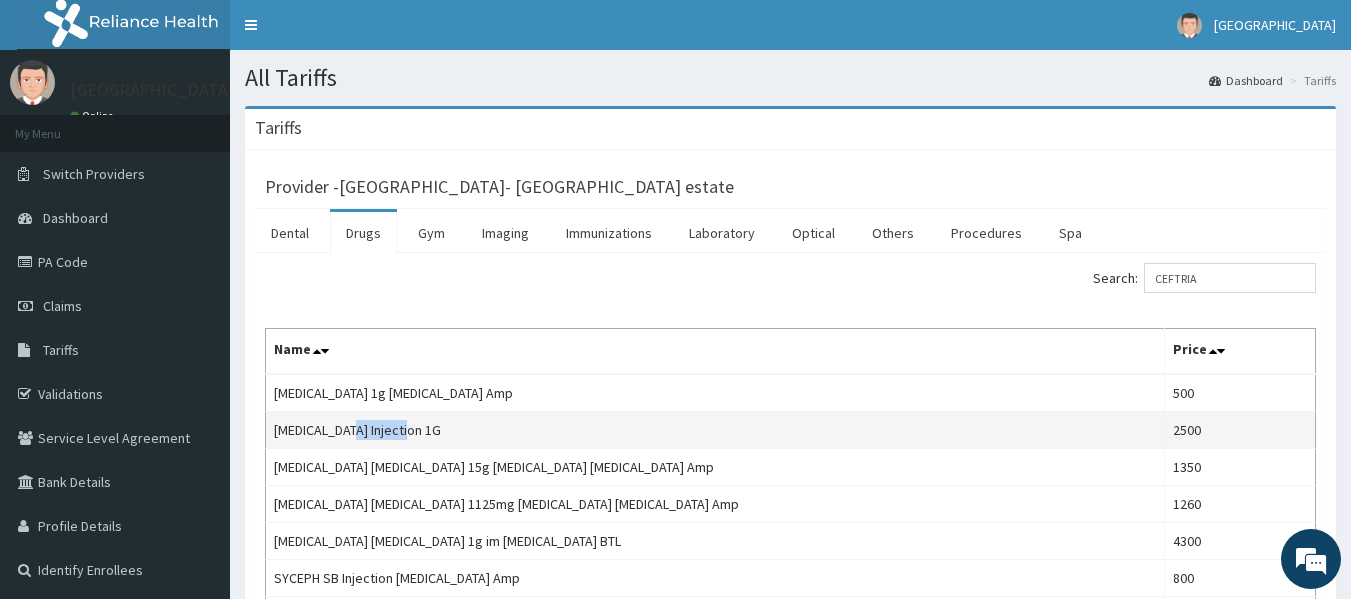 click on "Ceftriaxone Injection 1G" at bounding box center [715, 430] 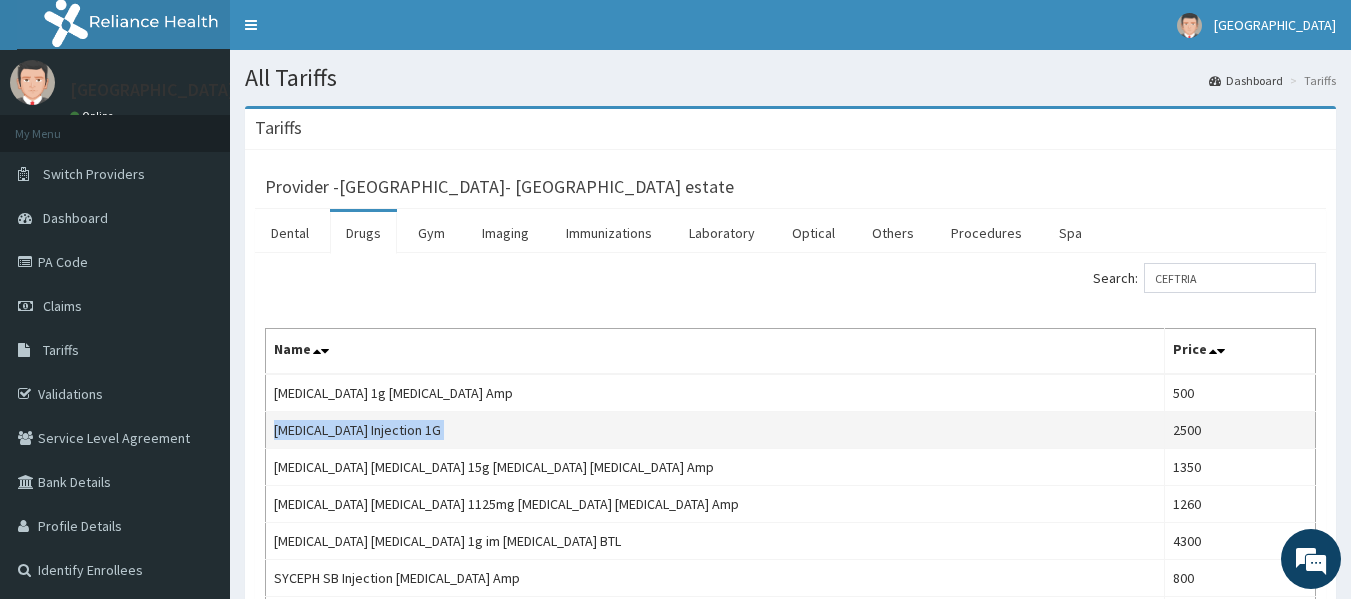 click on "Ceftriaxone Injection 1G" at bounding box center [715, 430] 